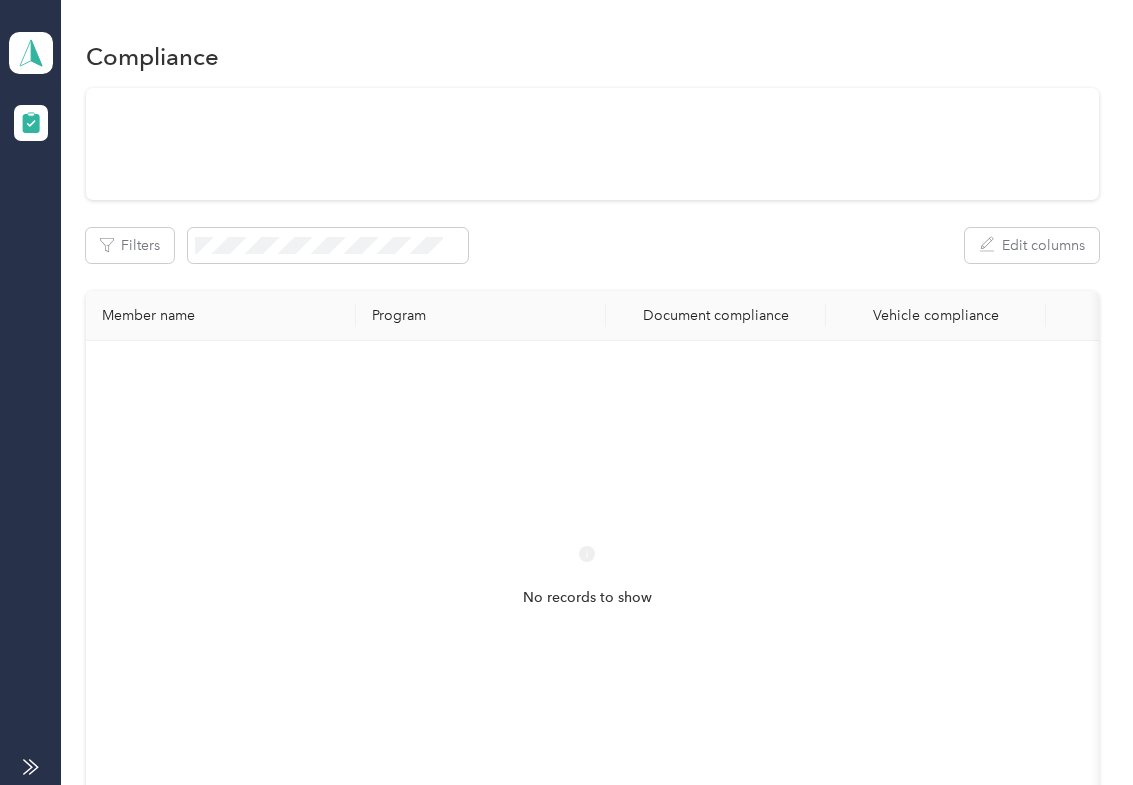 scroll, scrollTop: 0, scrollLeft: 0, axis: both 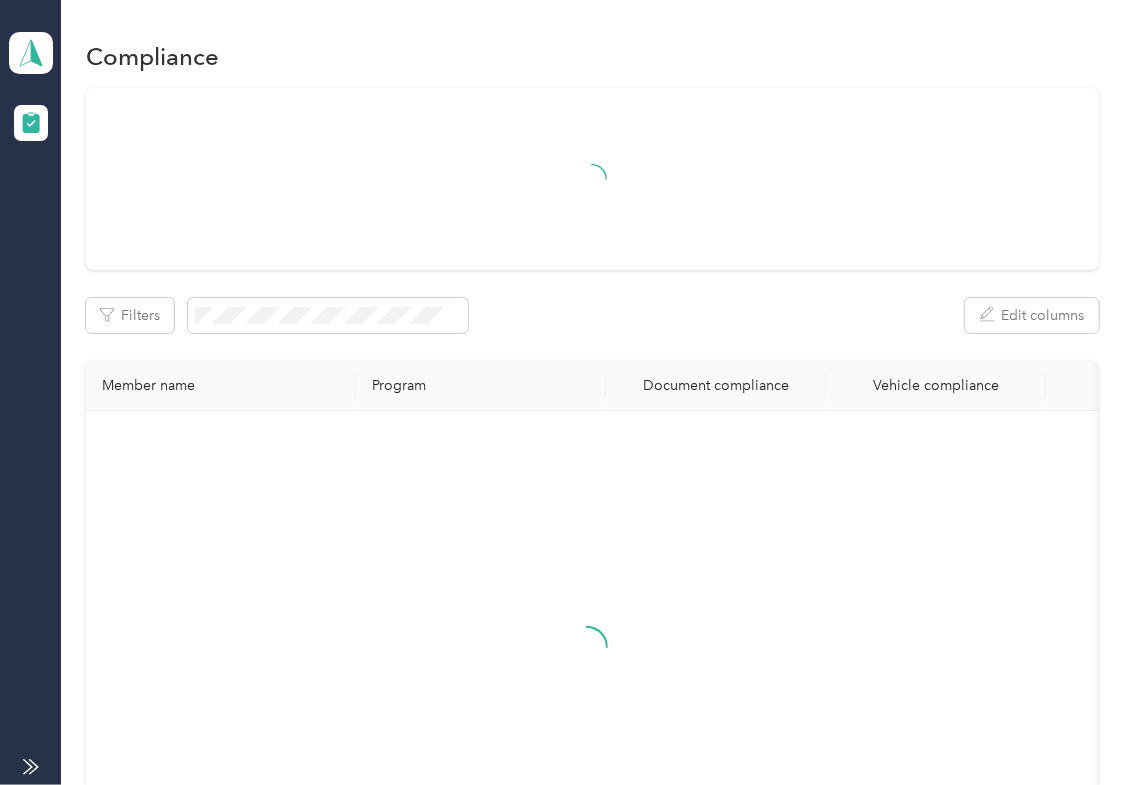 click at bounding box center (592, 179) 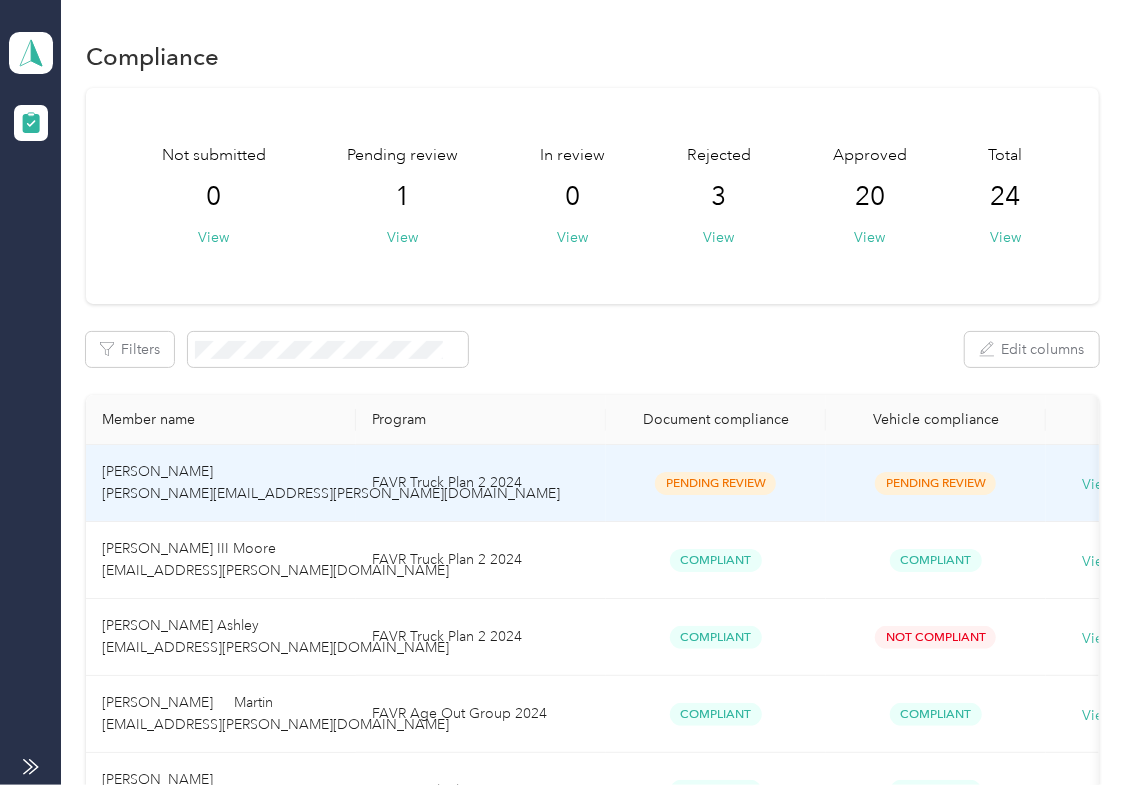 click on "FAVR Truck Plan 2 2024" at bounding box center (481, 483) 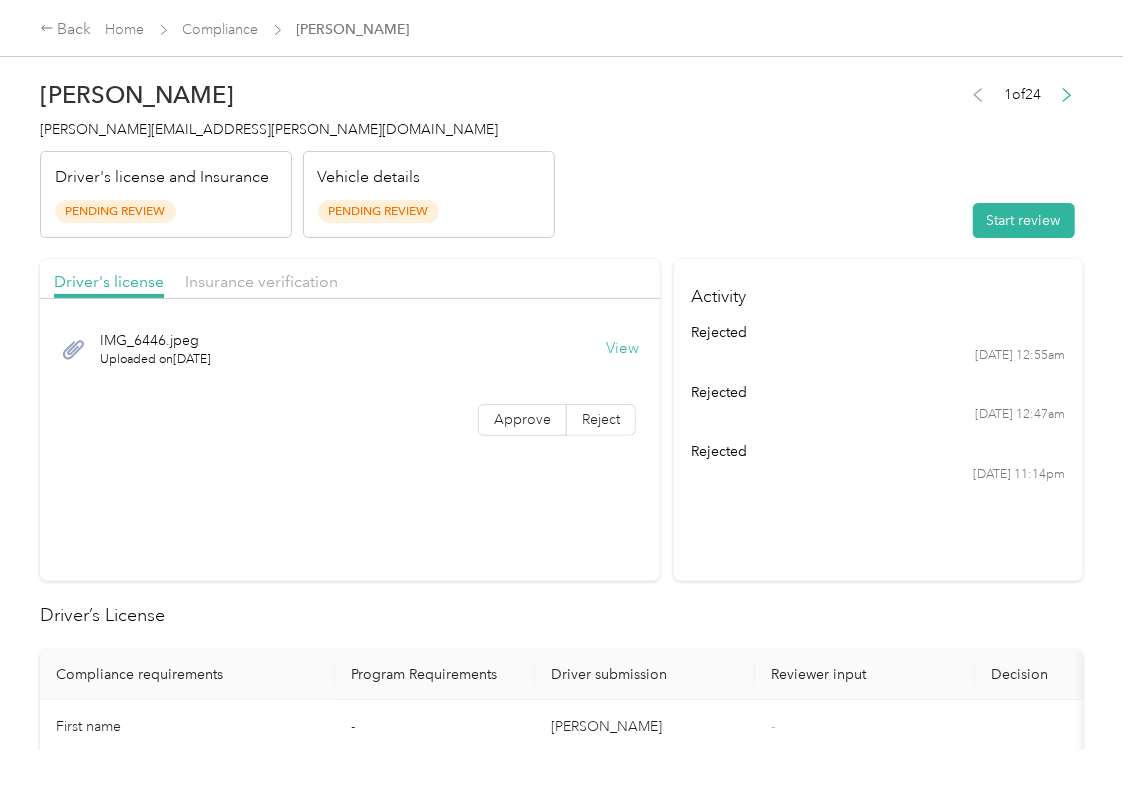 drag, startPoint x: 790, startPoint y: 569, endPoint x: 710, endPoint y: 445, distance: 147.56694 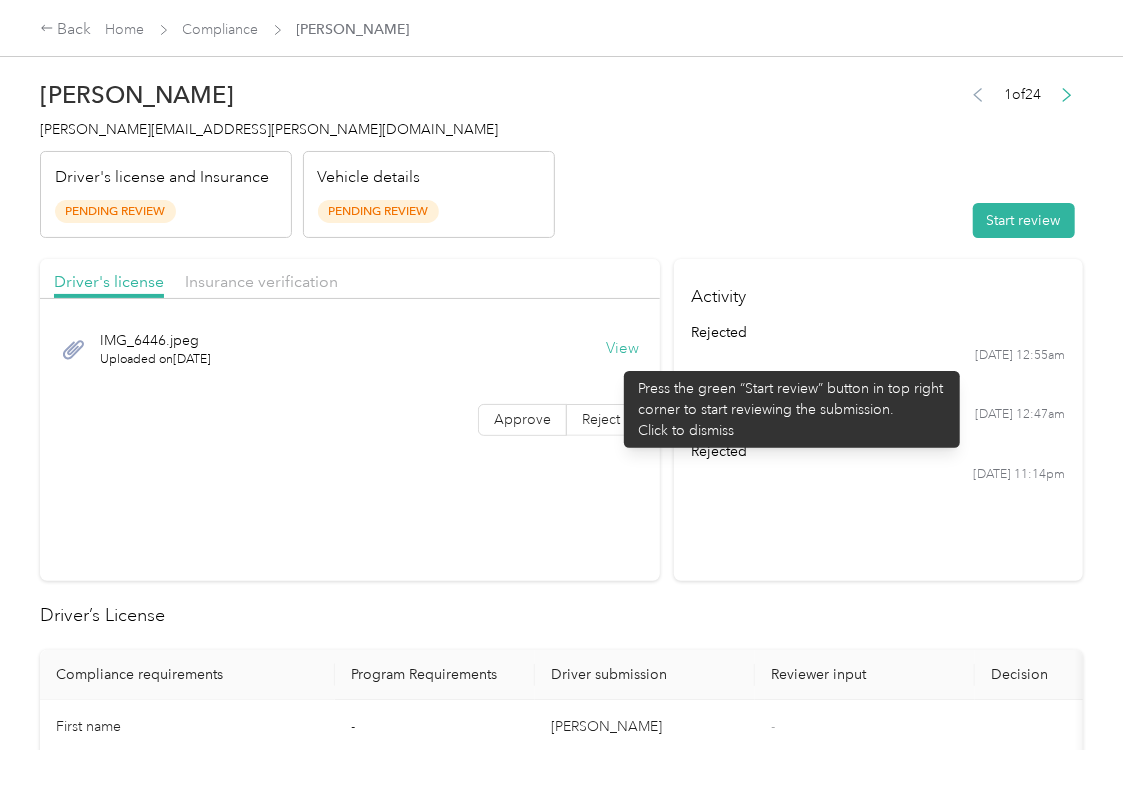 click on "View" at bounding box center [622, 349] 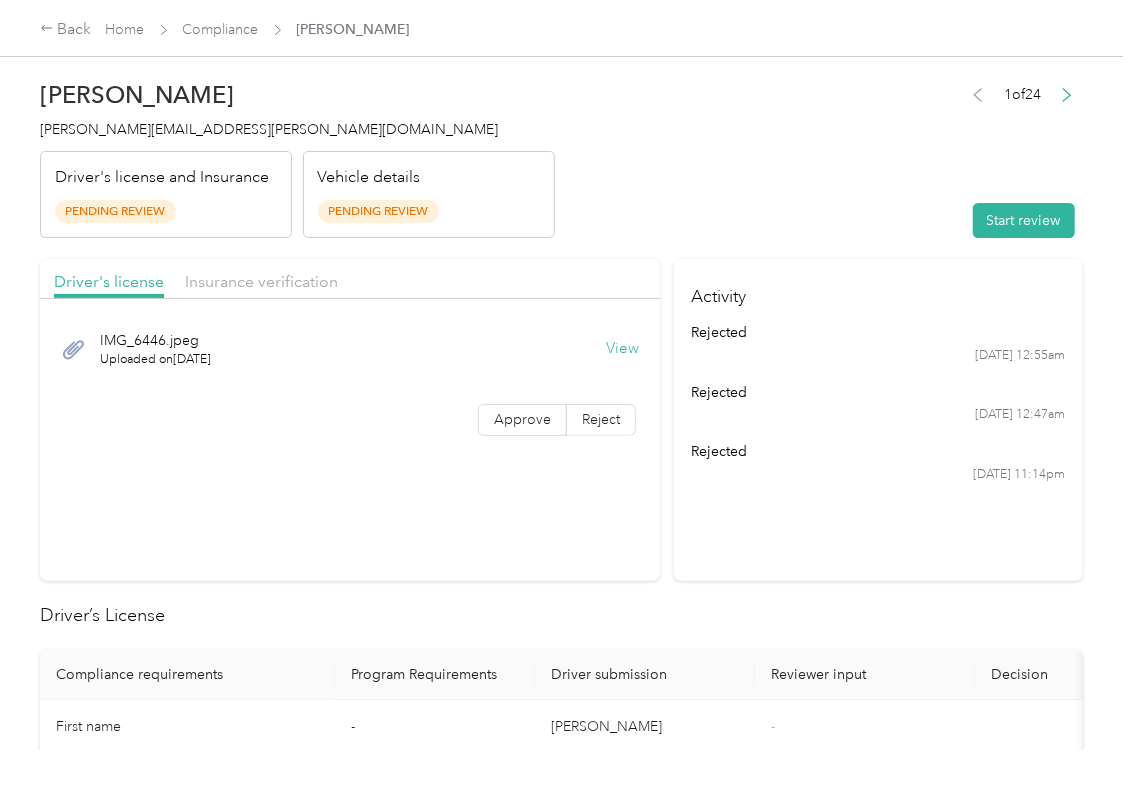 click on "Driver's license Insurance verification" at bounding box center [350, 279] 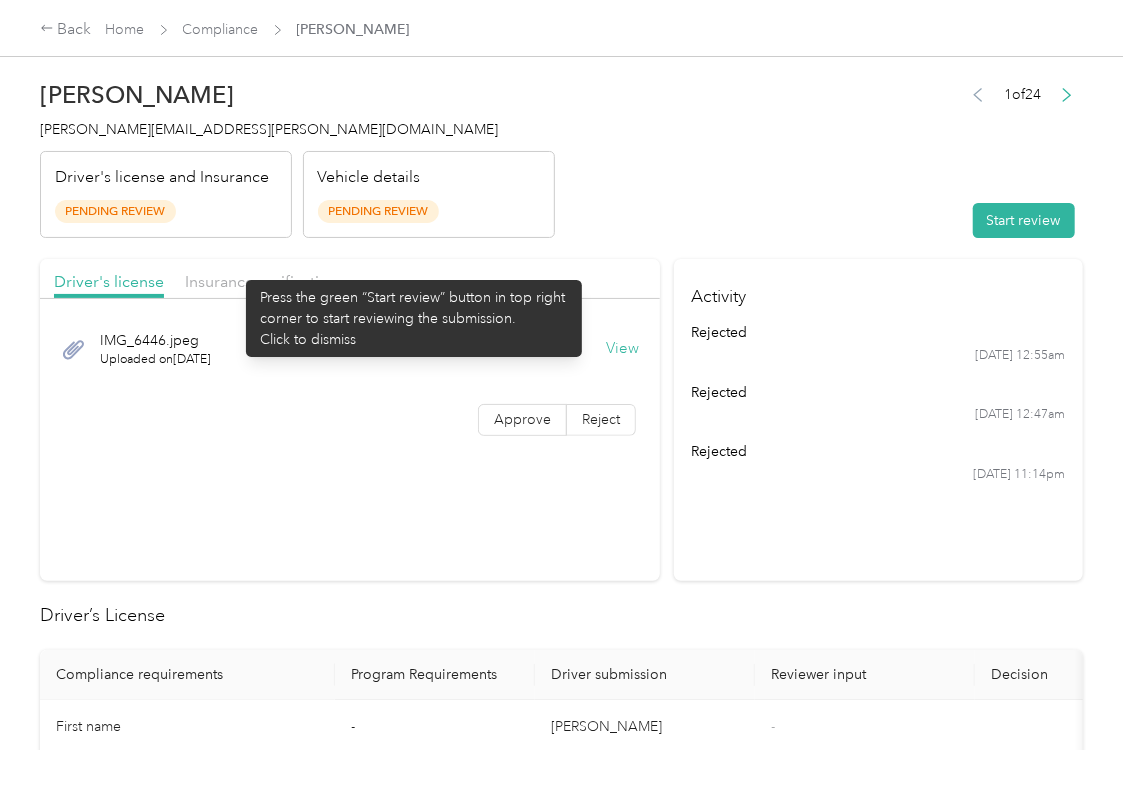 click on "Insurance verification" at bounding box center [261, 282] 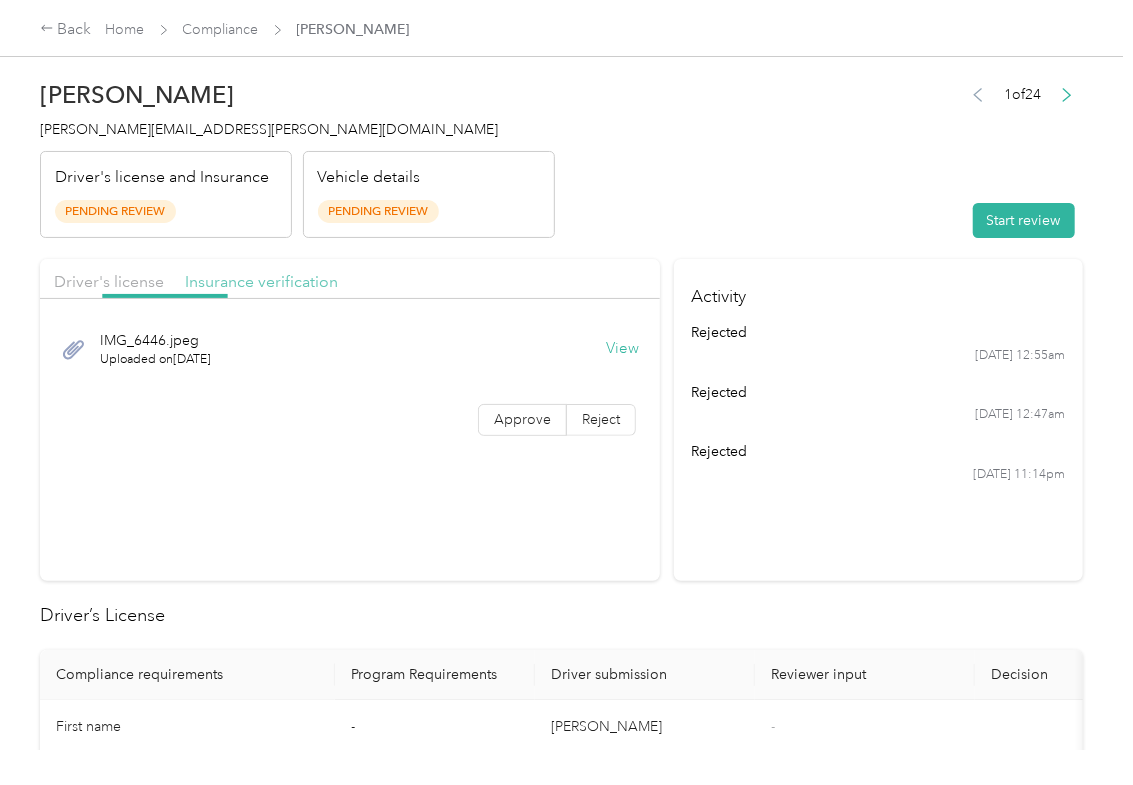 click on "Insurance verification" at bounding box center [261, 281] 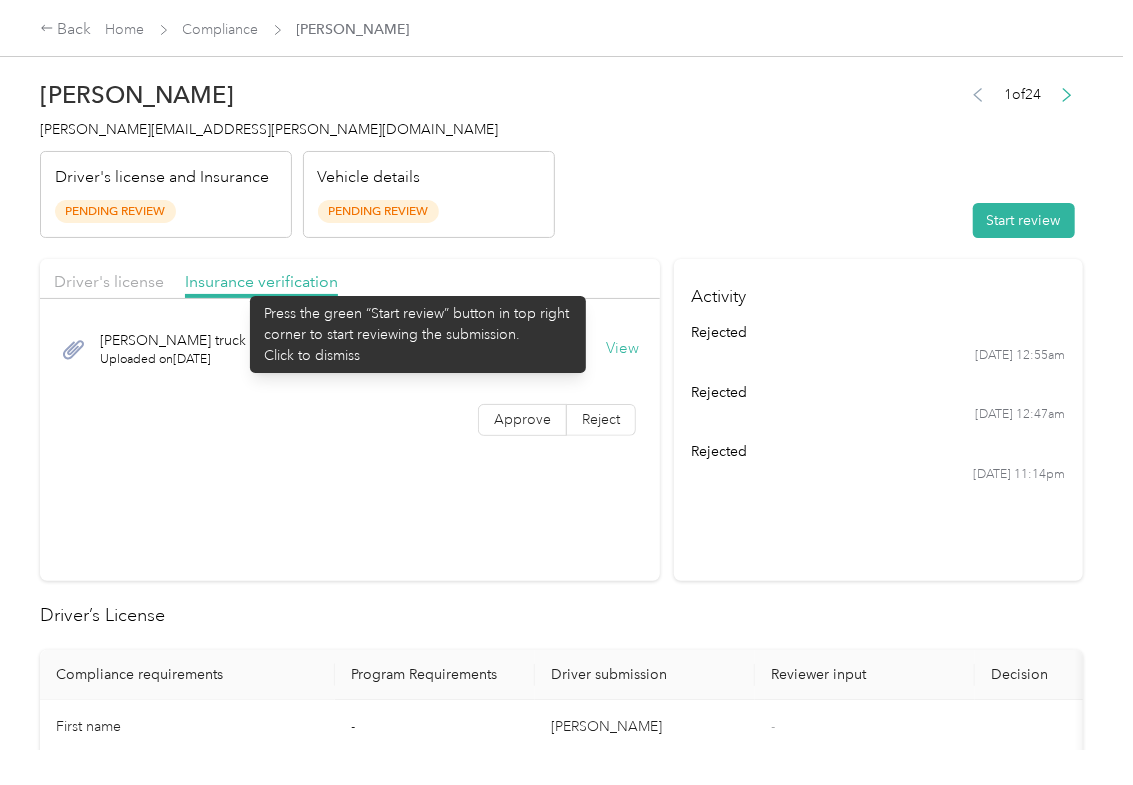 drag, startPoint x: 240, startPoint y: 286, endPoint x: 246, endPoint y: 297, distance: 12.529964 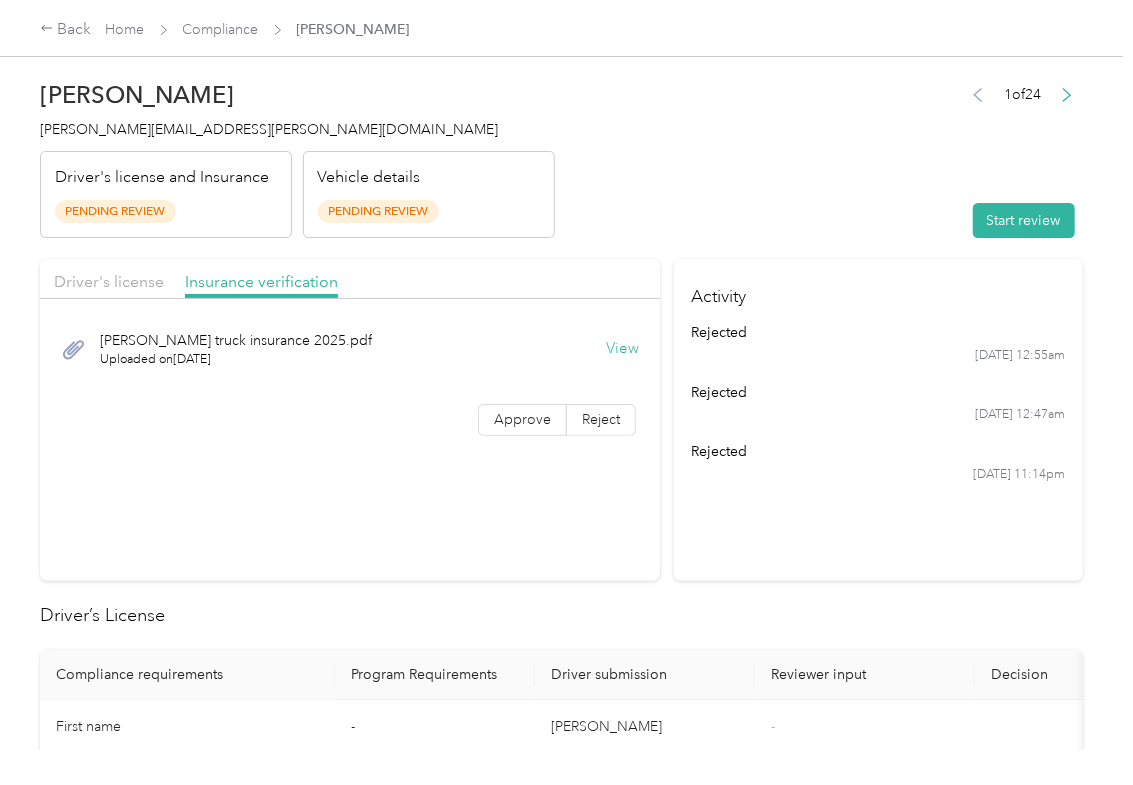 click on "View" at bounding box center (622, 349) 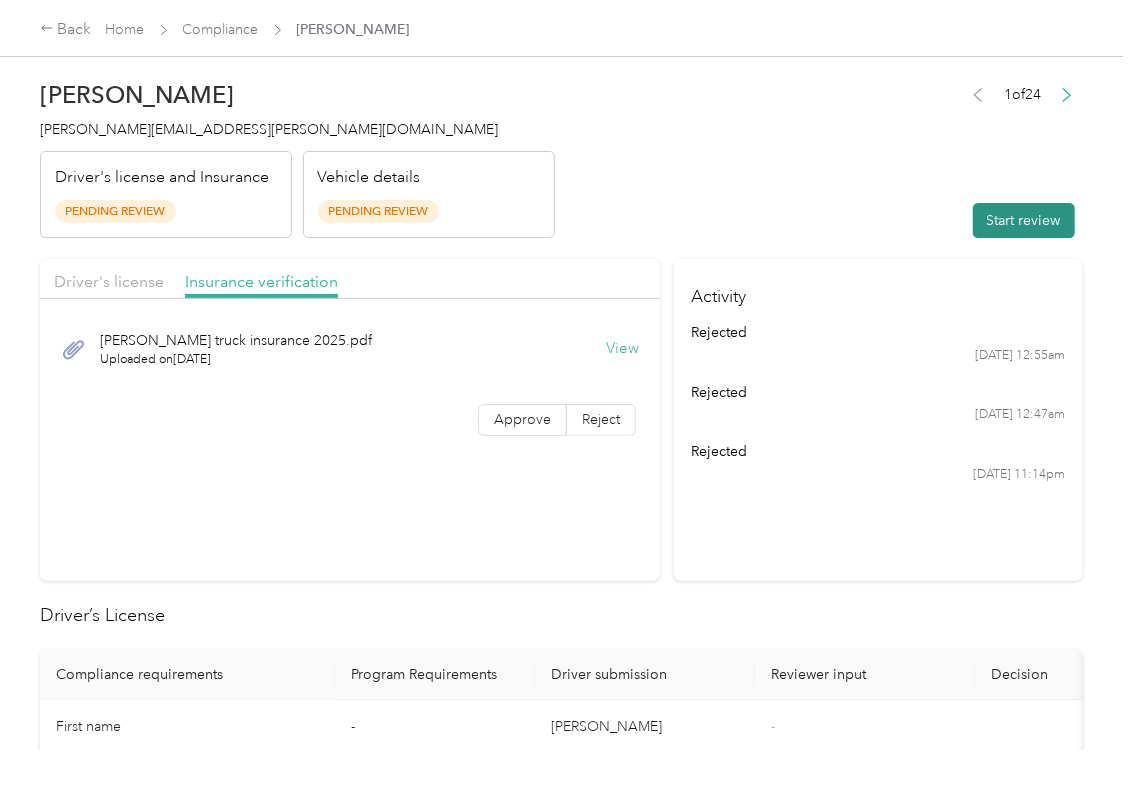 click on "Start review" at bounding box center [1024, 220] 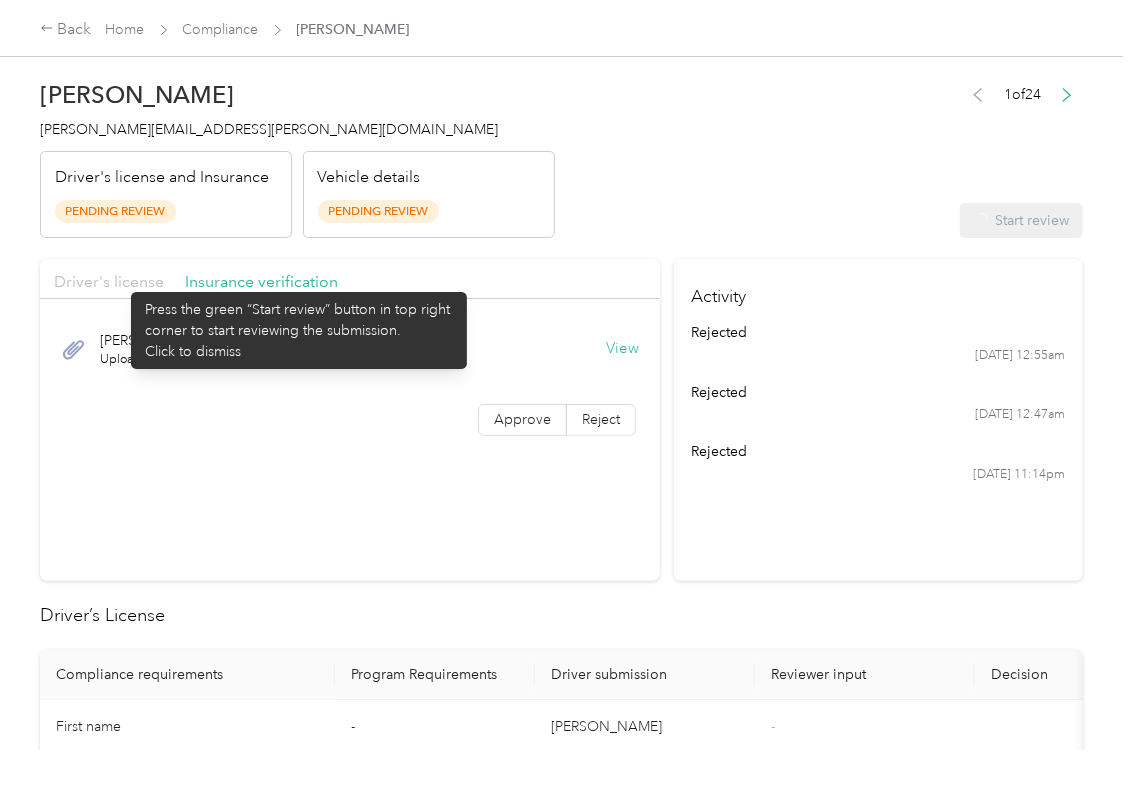 click on "Driver's license" at bounding box center (109, 281) 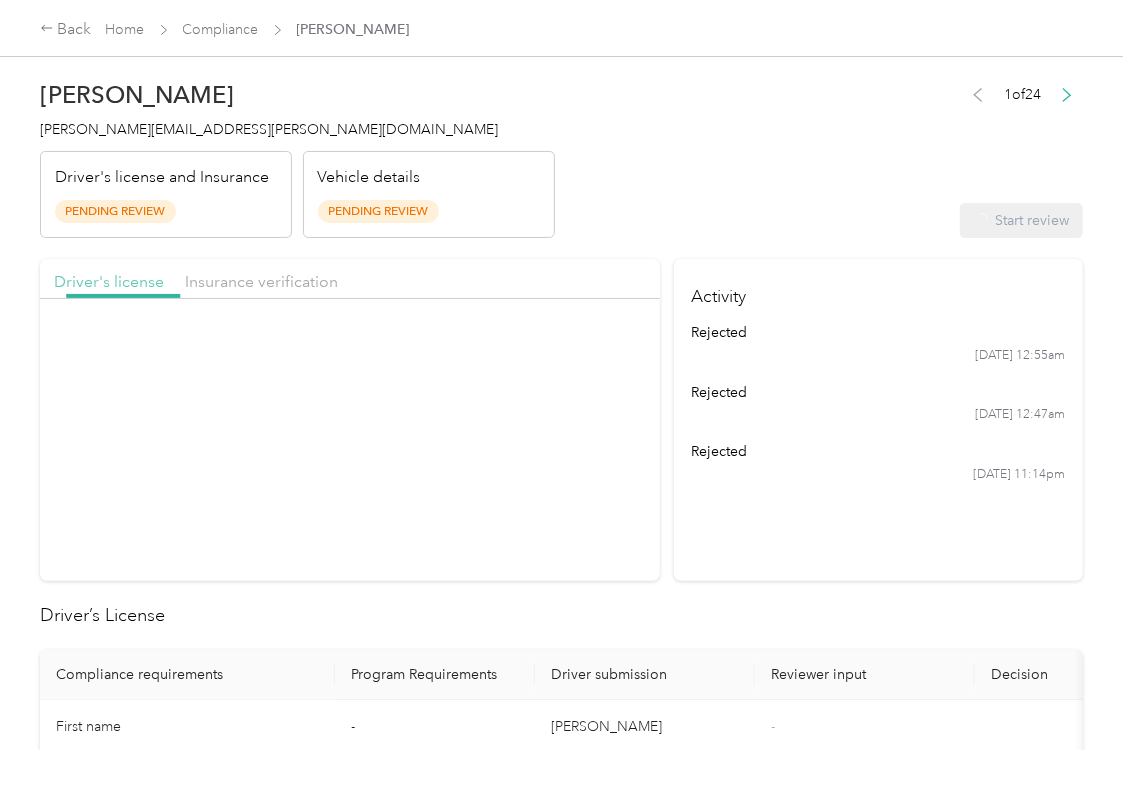click on "Driver's license" at bounding box center (109, 281) 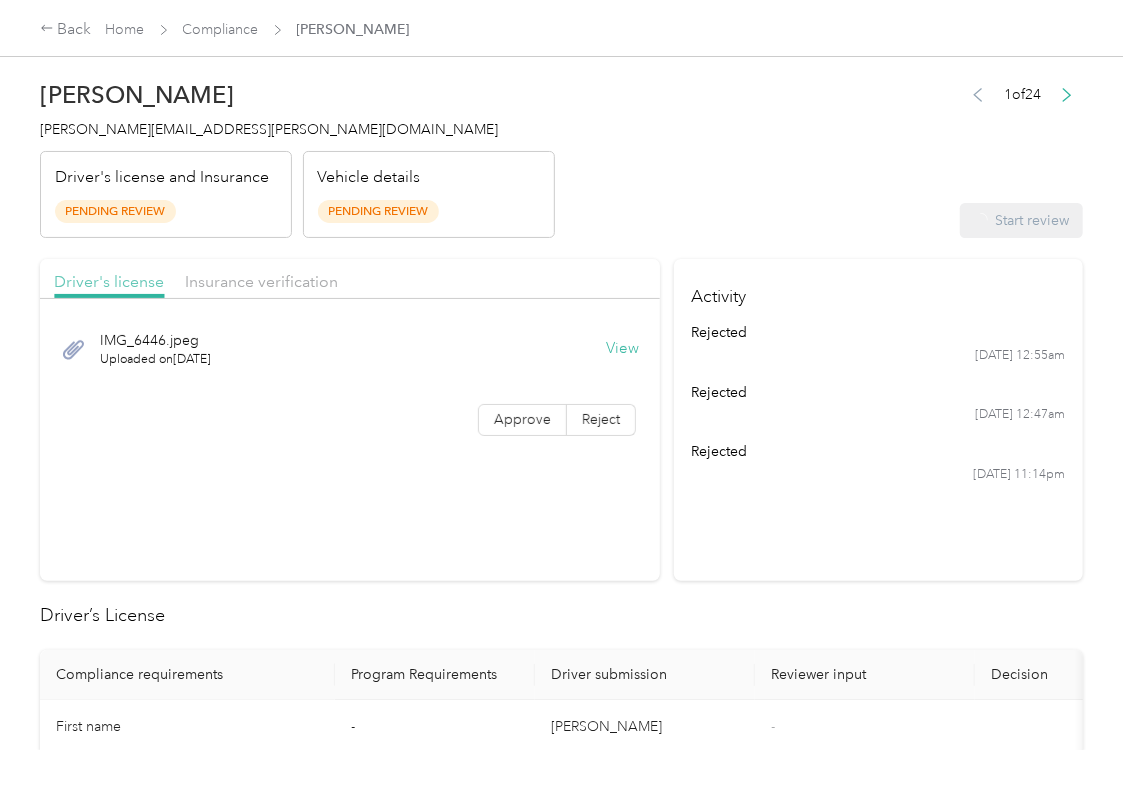 click on "Driver's license" at bounding box center [109, 281] 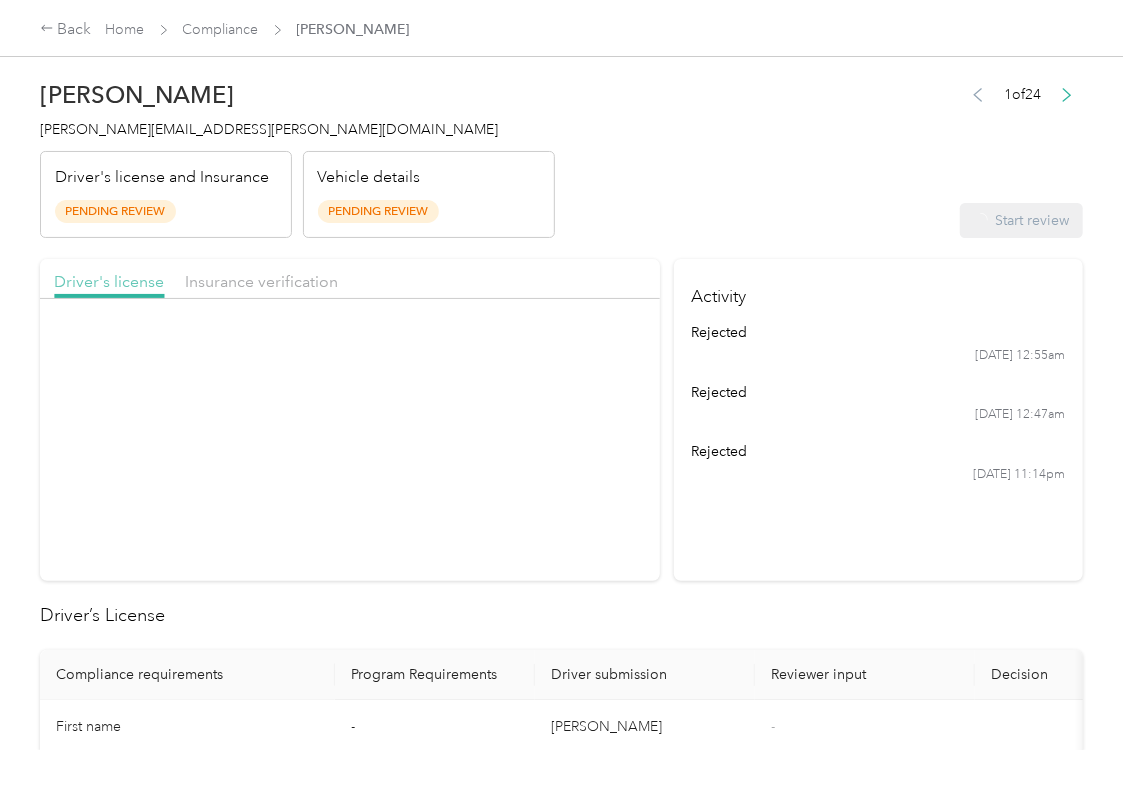 click on "Driver's license" at bounding box center [109, 281] 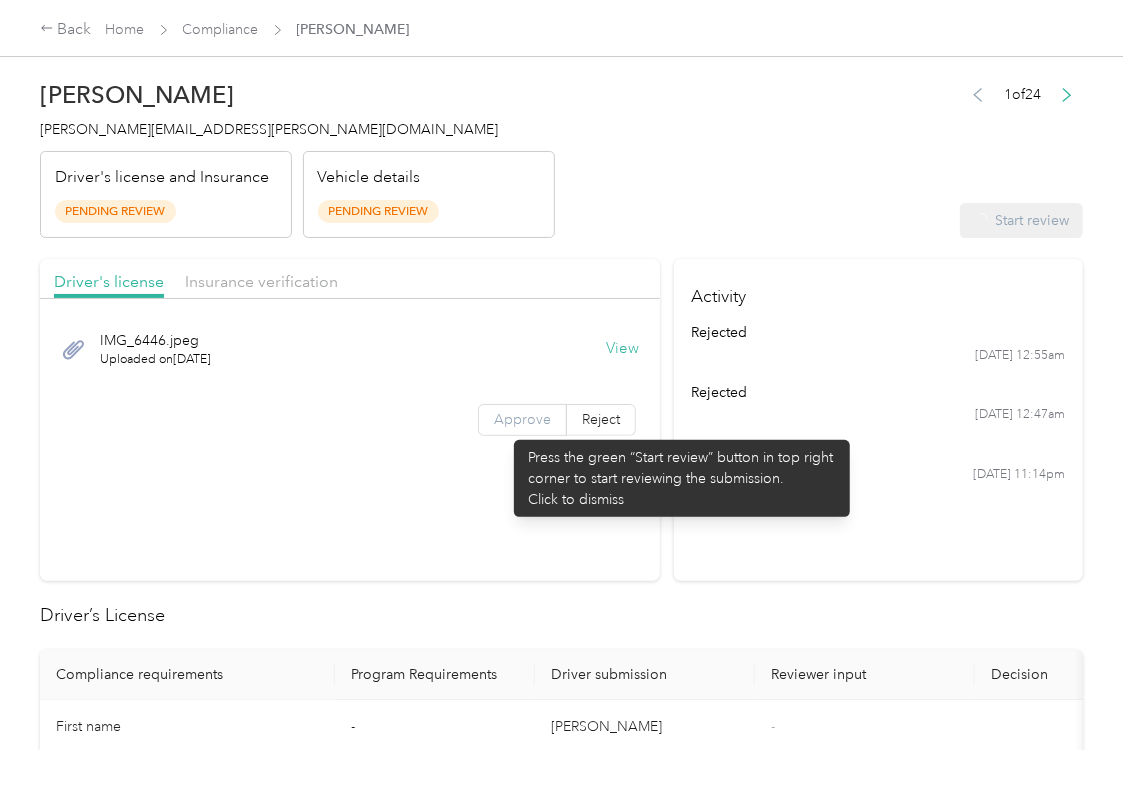 click on "Approve" at bounding box center [522, 420] 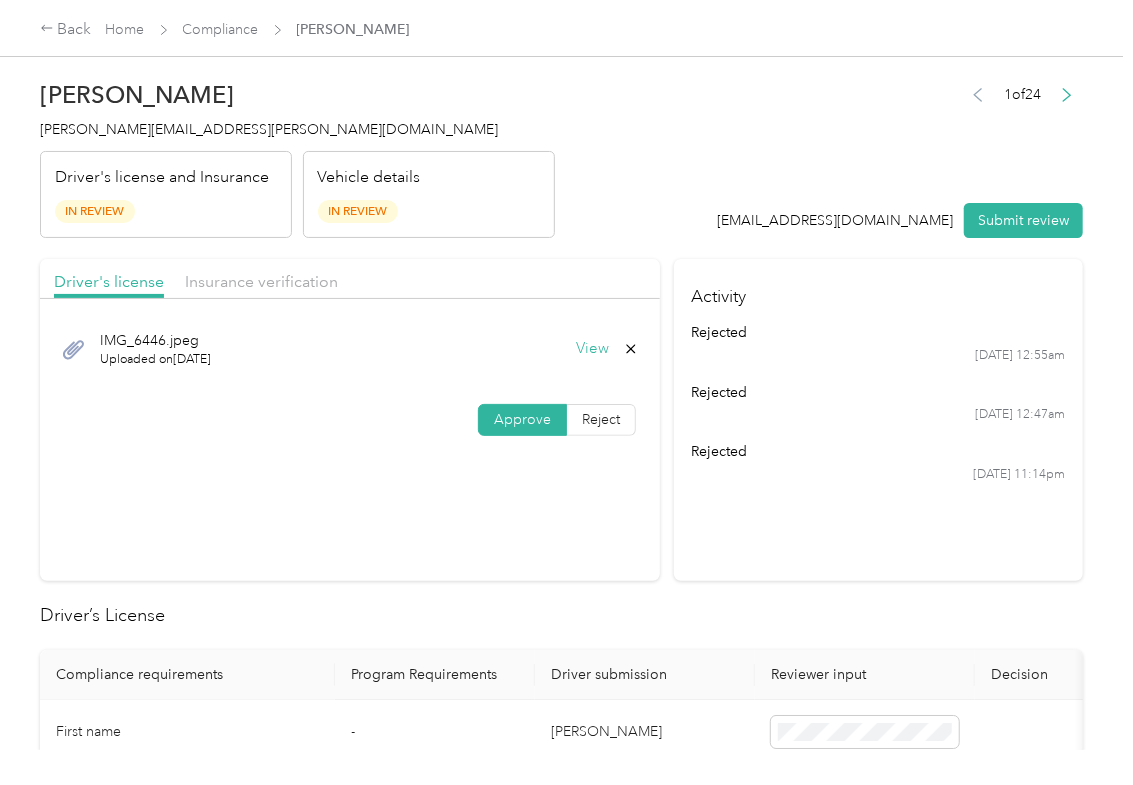 click on "Approve" at bounding box center [522, 420] 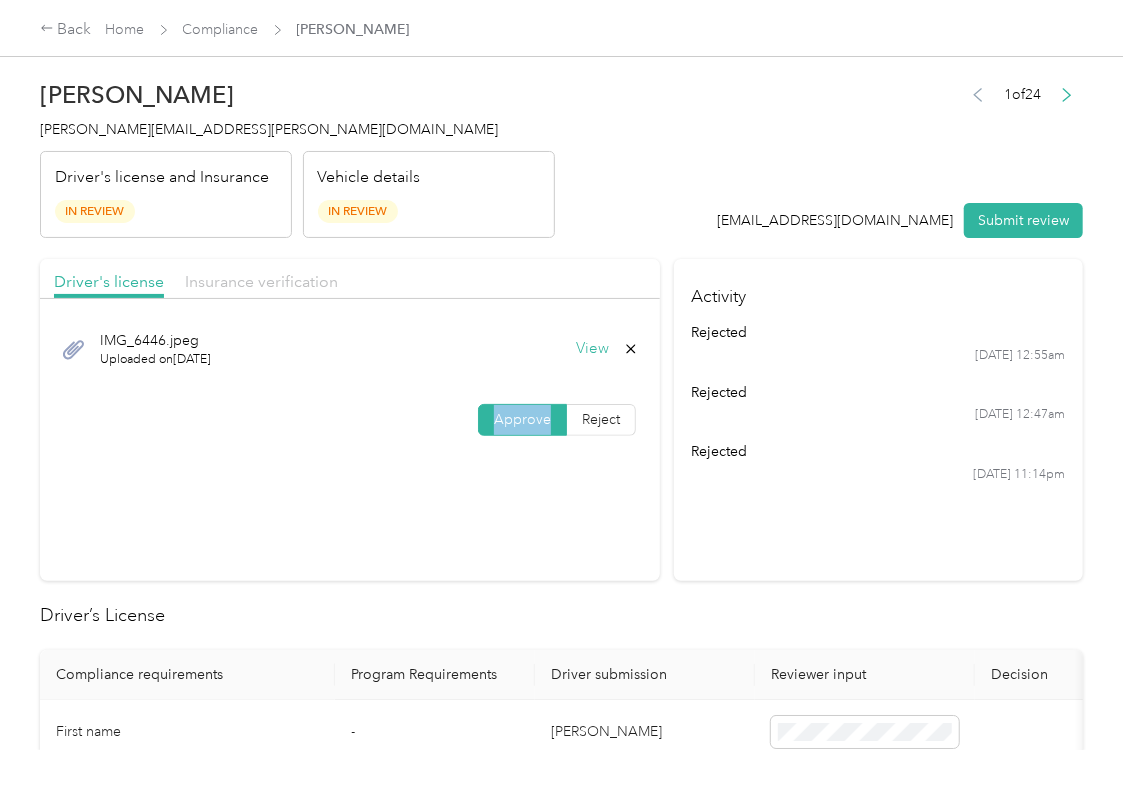 click on "Insurance verification" at bounding box center (261, 281) 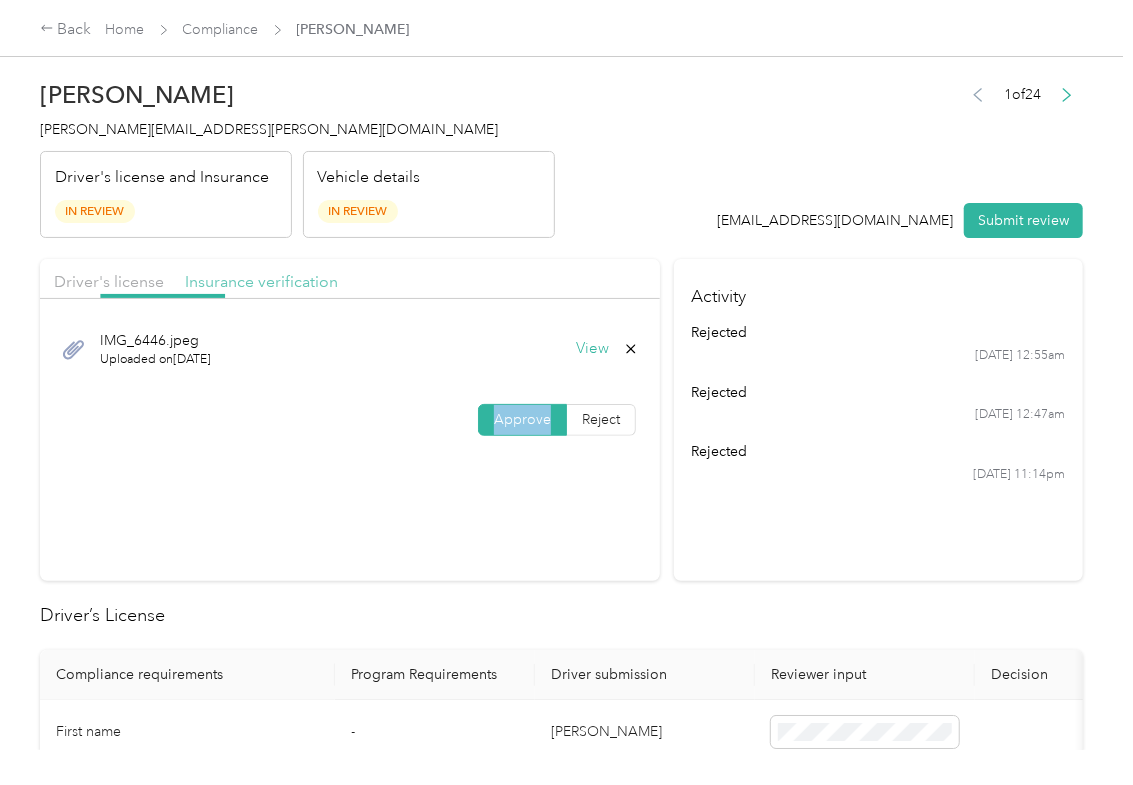 click on "Insurance verification" at bounding box center [261, 281] 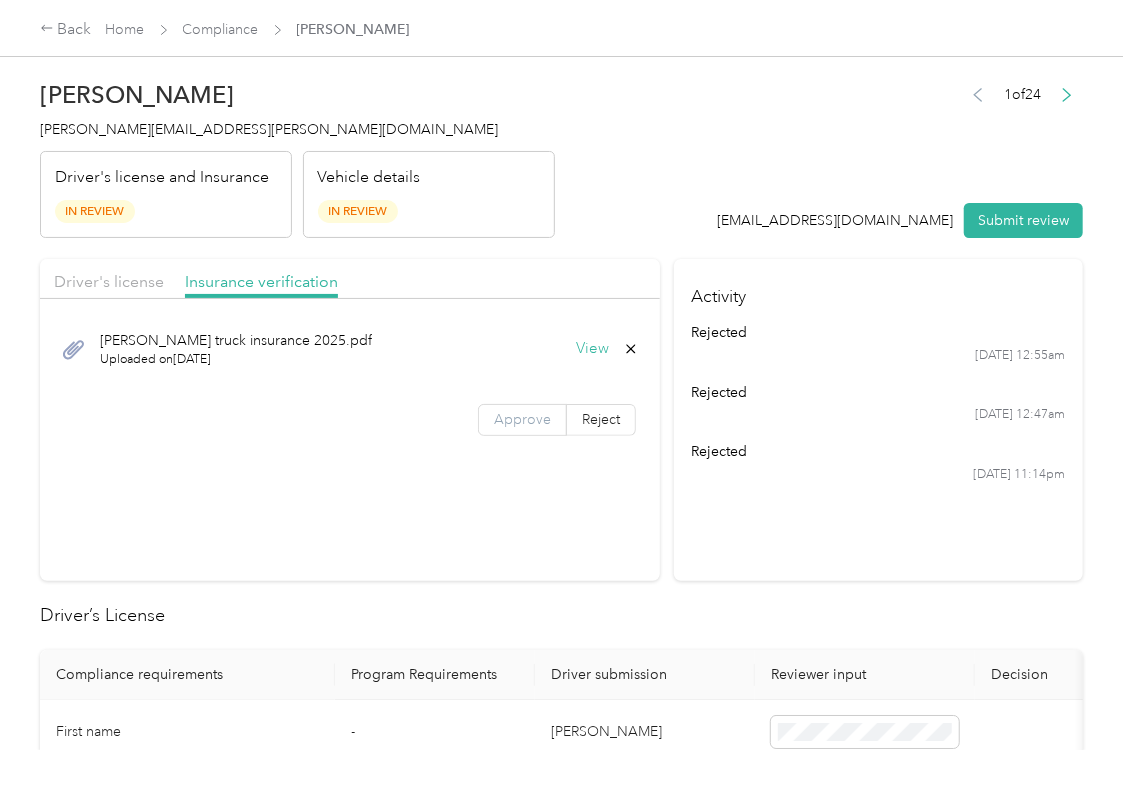 click on "Approve" at bounding box center (522, 419) 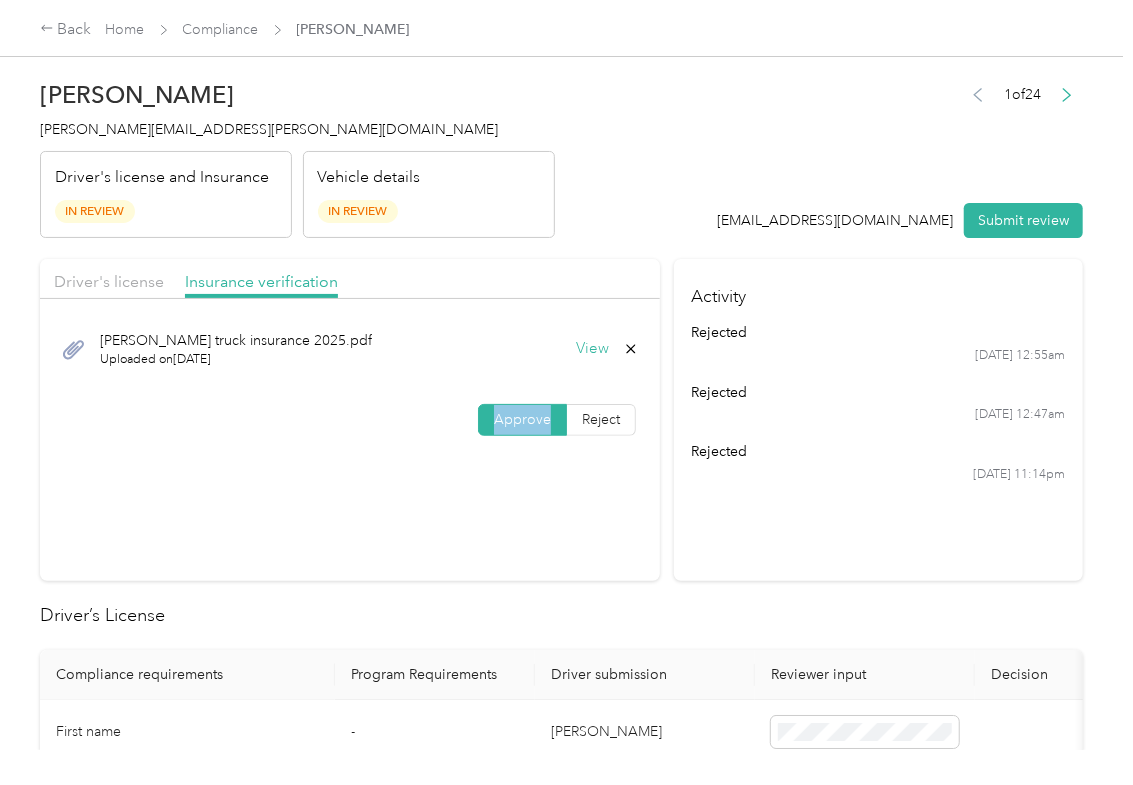 click on "Approve" at bounding box center [522, 419] 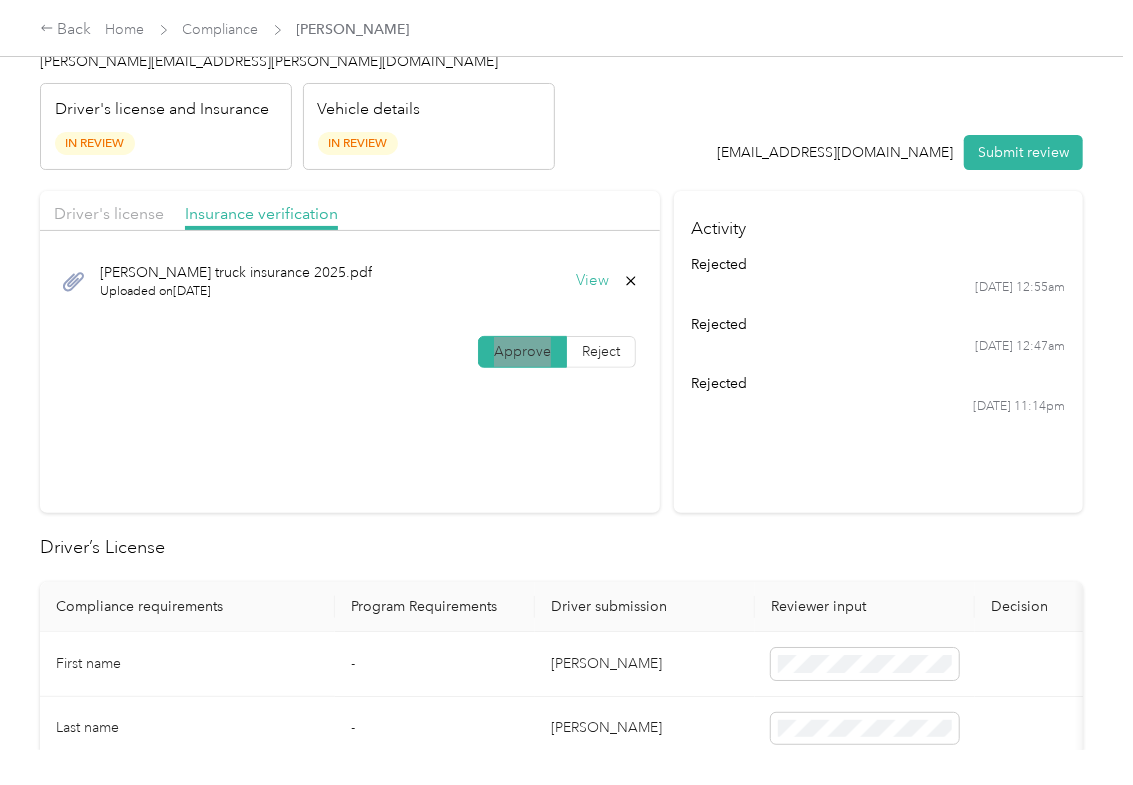 scroll, scrollTop: 400, scrollLeft: 0, axis: vertical 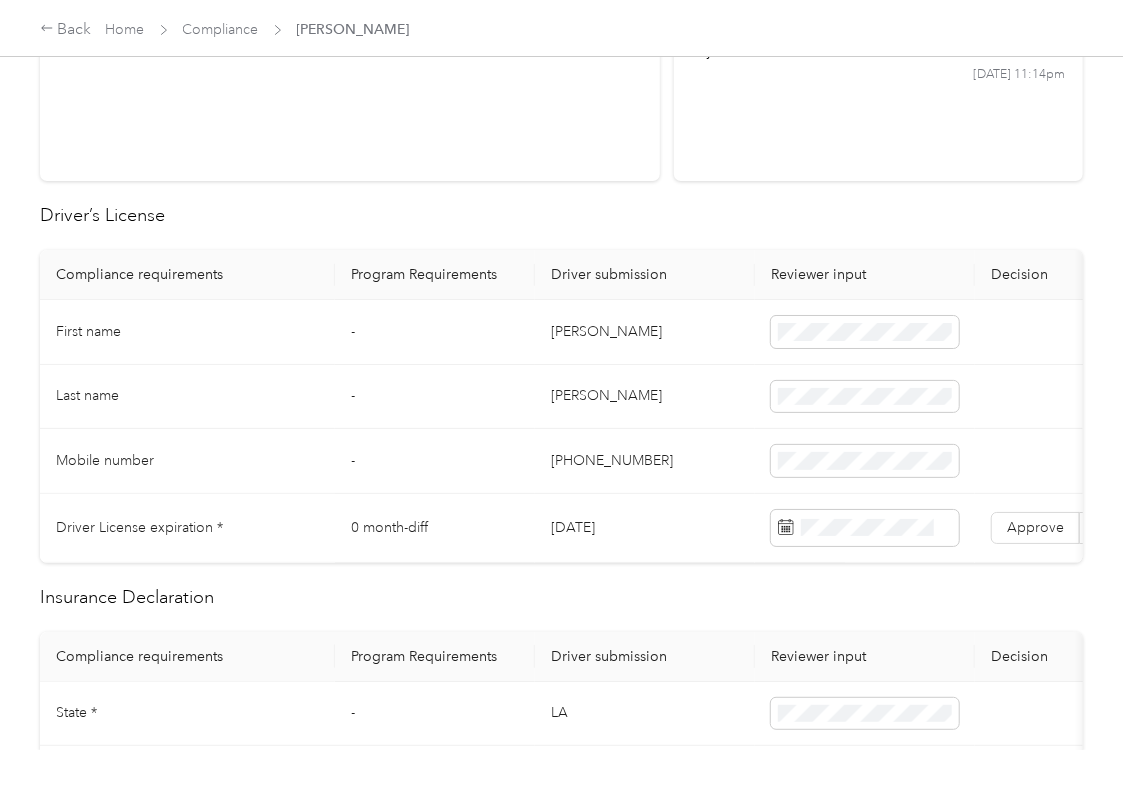 click on "[DATE]" at bounding box center [645, 528] 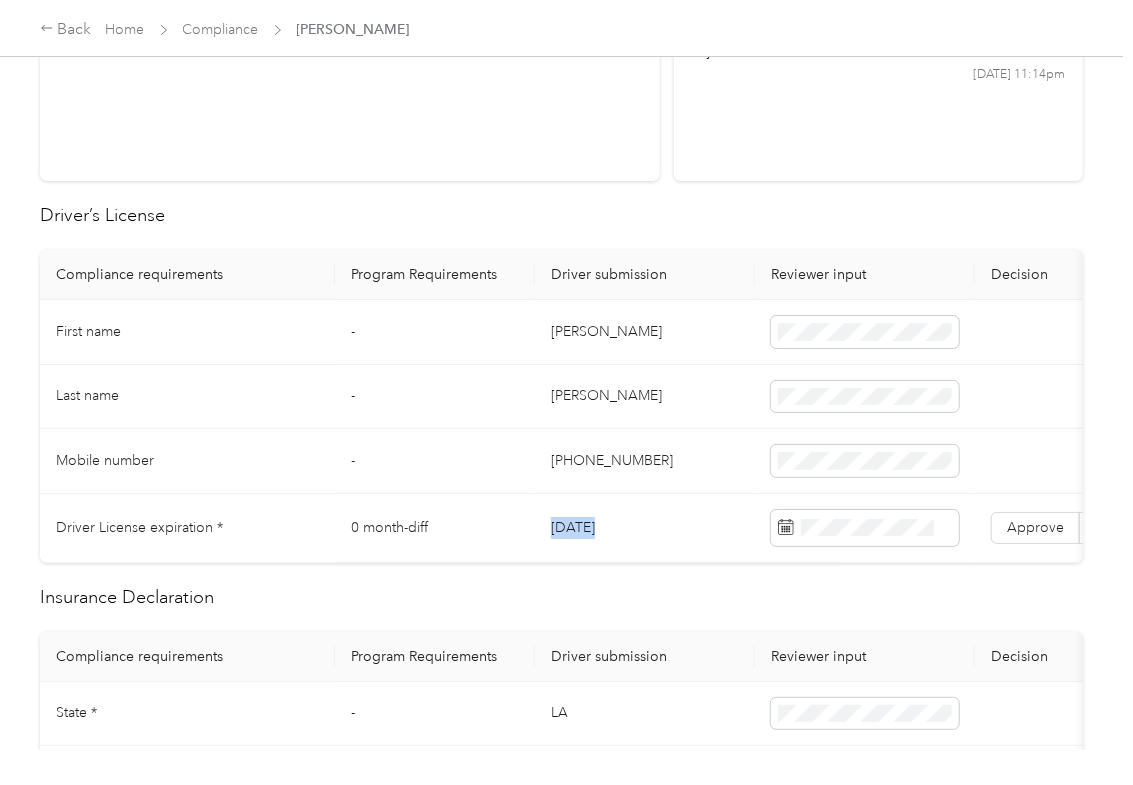 click on "[DATE]" at bounding box center (645, 528) 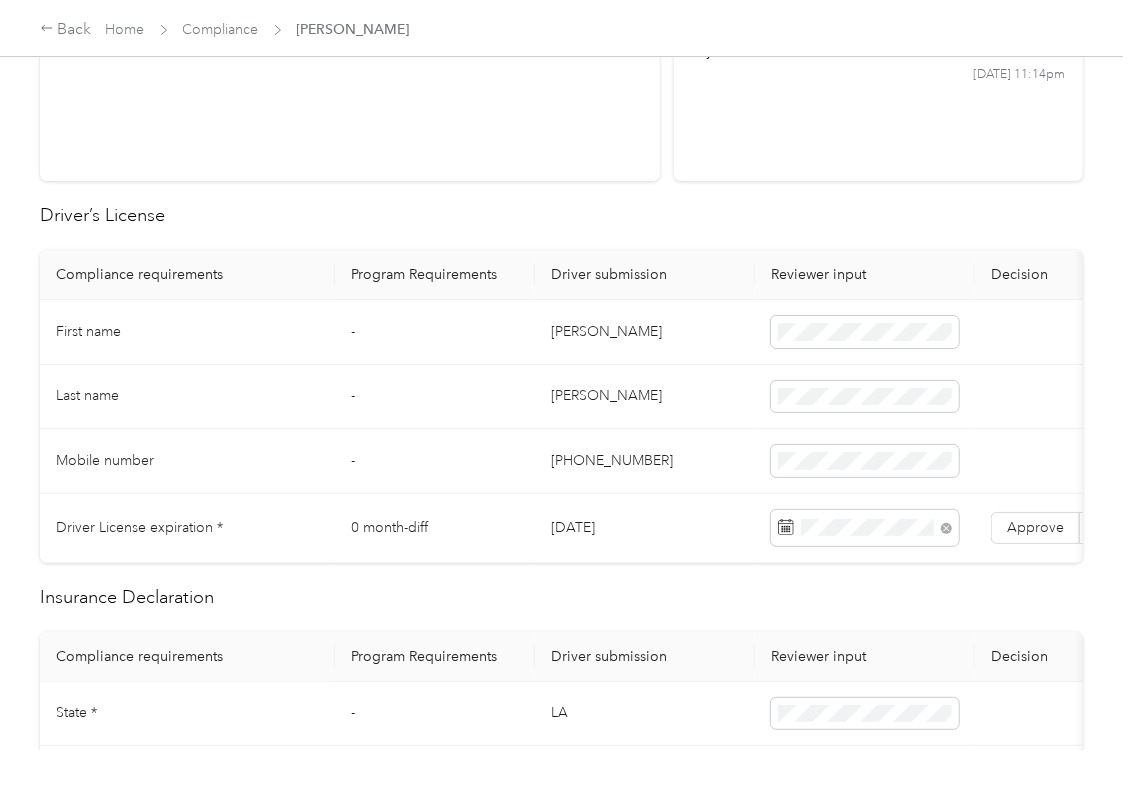 drag, startPoint x: 606, startPoint y: 216, endPoint x: 636, endPoint y: 256, distance: 50 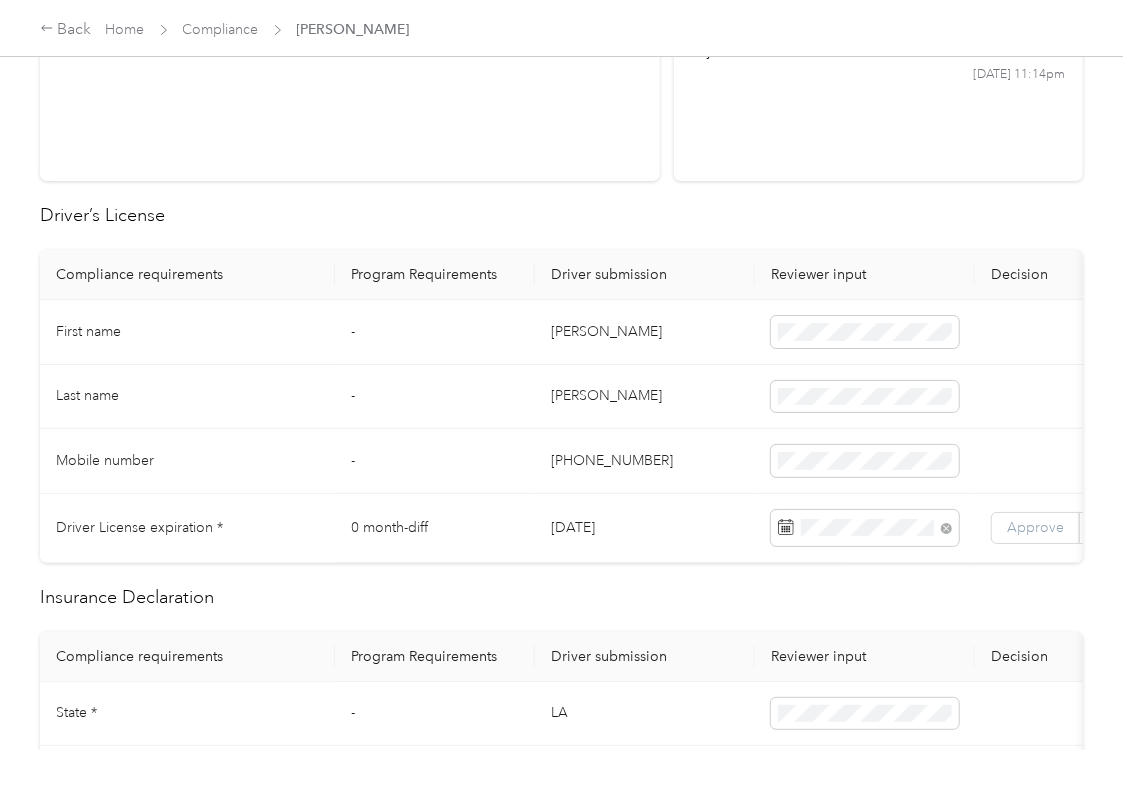 click on "Approve" at bounding box center (1035, 527) 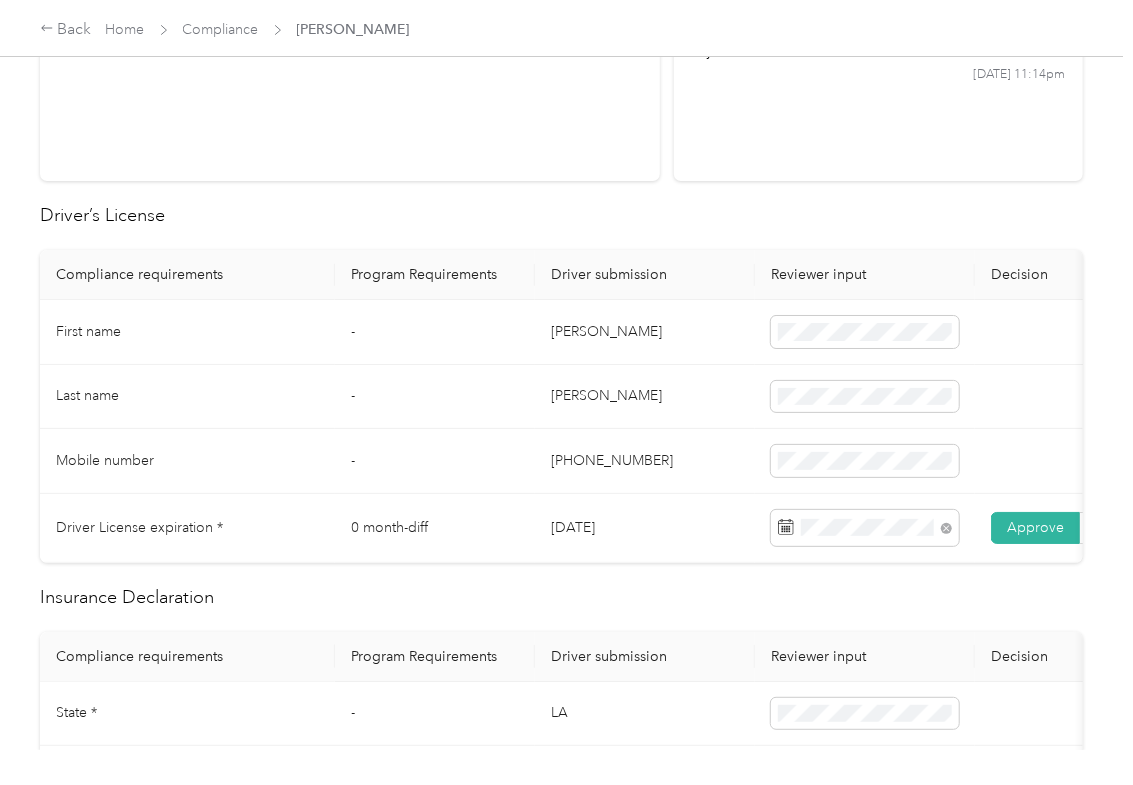 scroll, scrollTop: 0, scrollLeft: 92, axis: horizontal 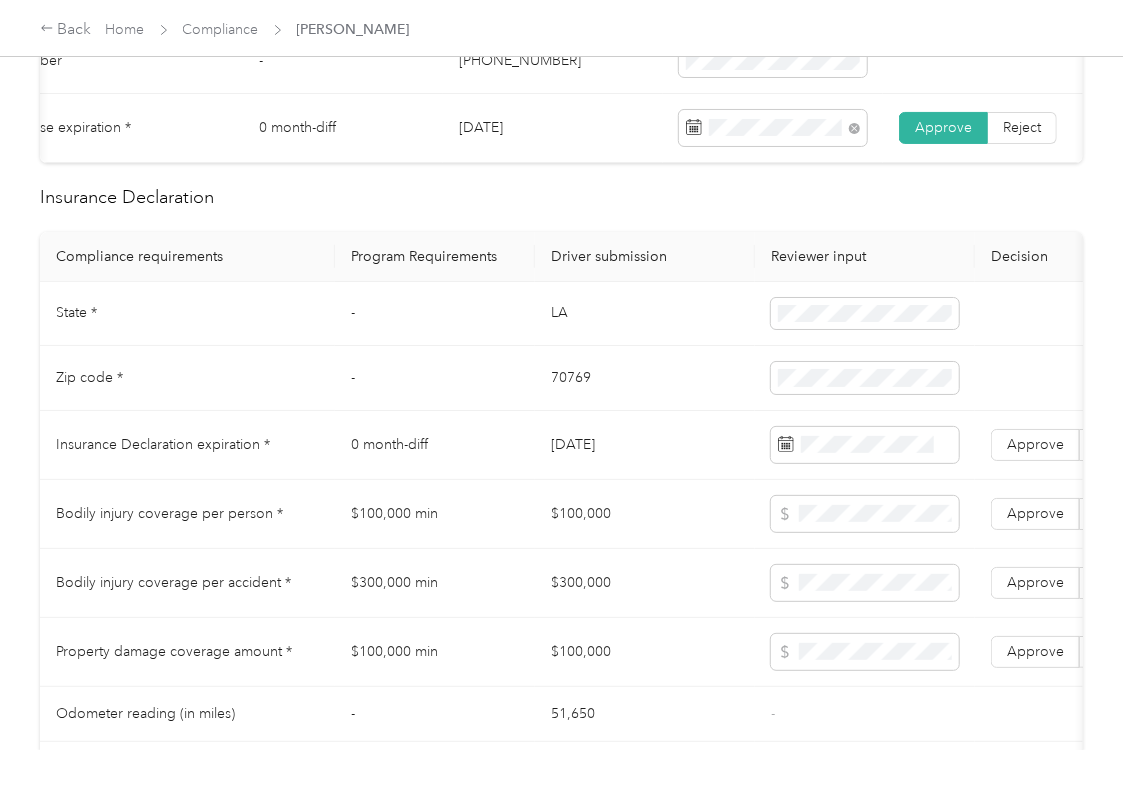 click on "LA" at bounding box center (645, 314) 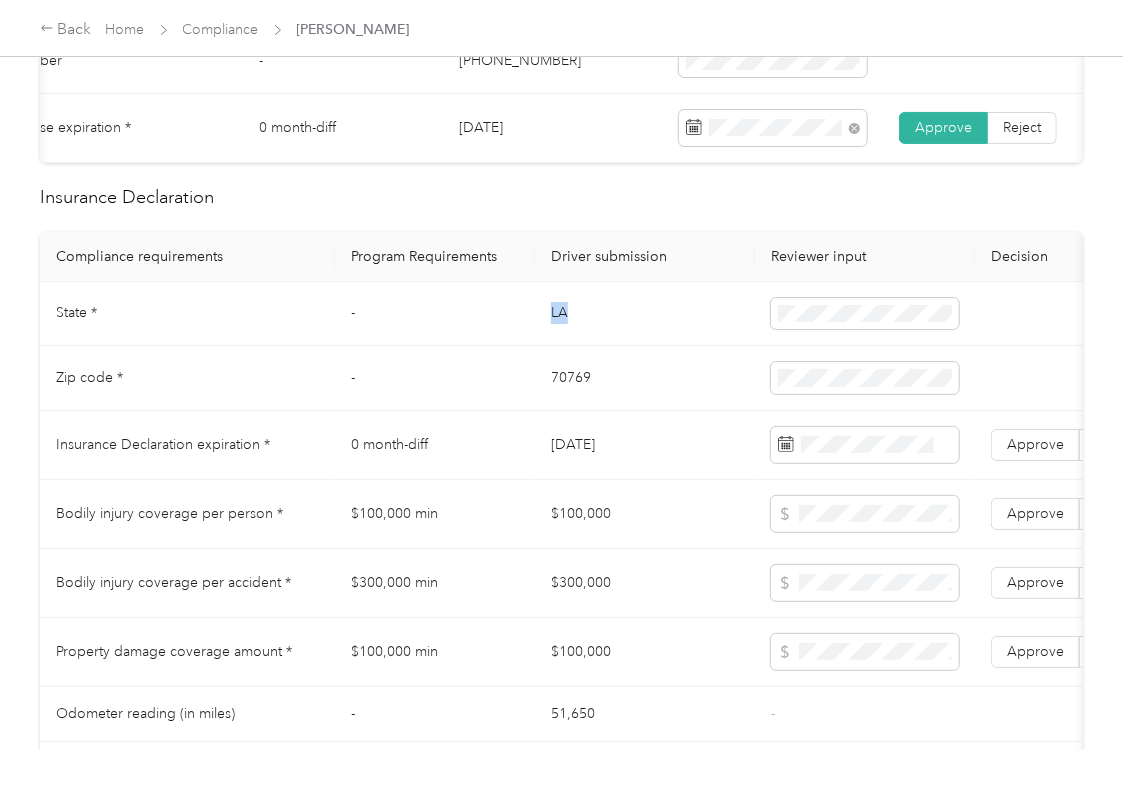 click on "LA" at bounding box center [645, 314] 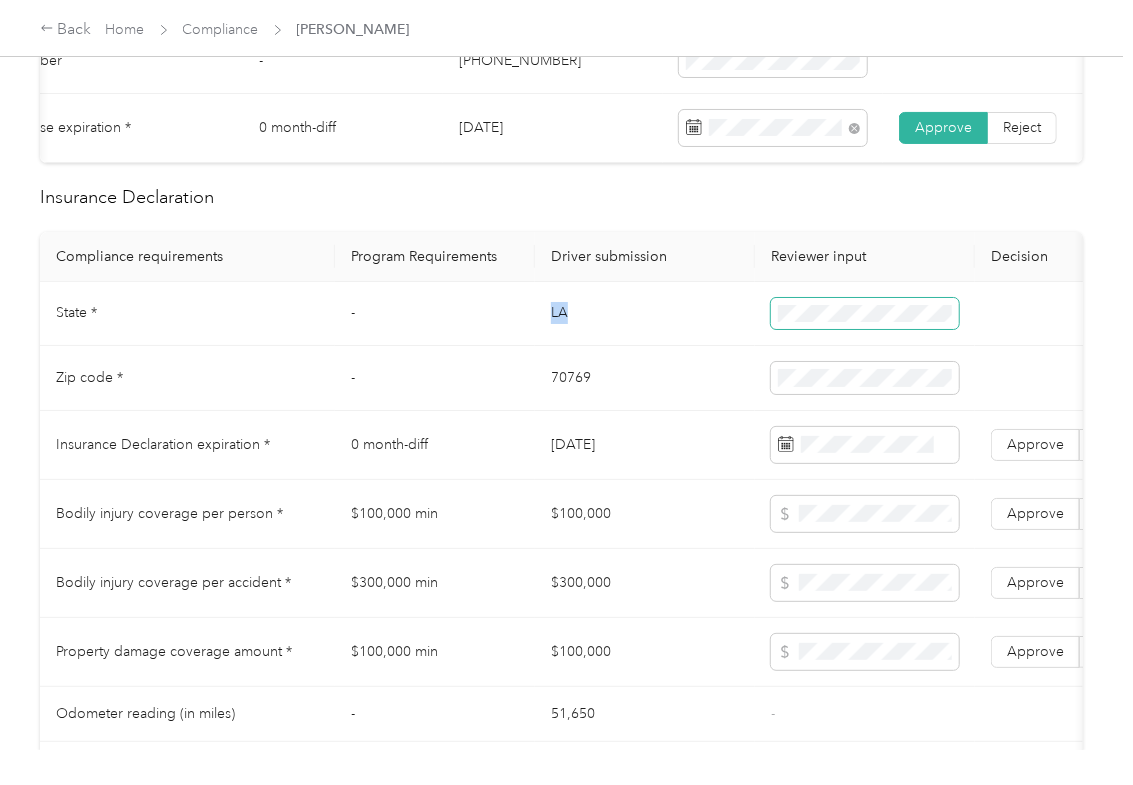 copy on "LA" 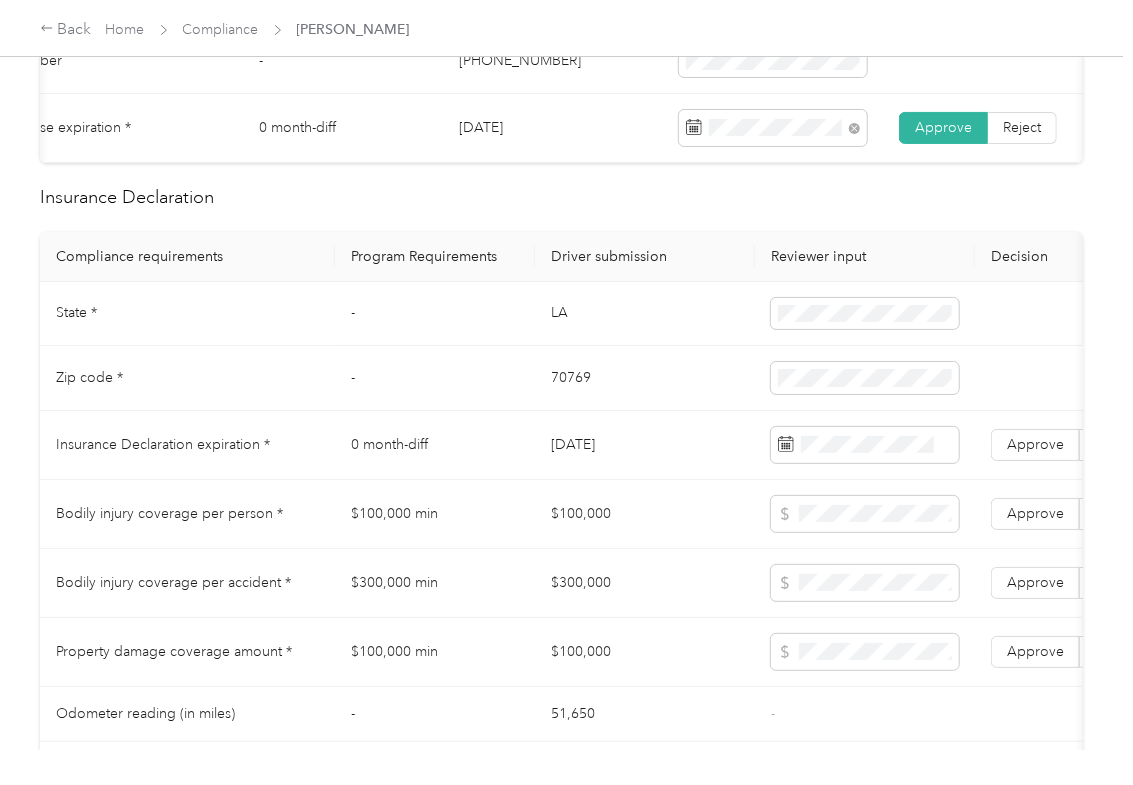 click on "70769" at bounding box center [645, 378] 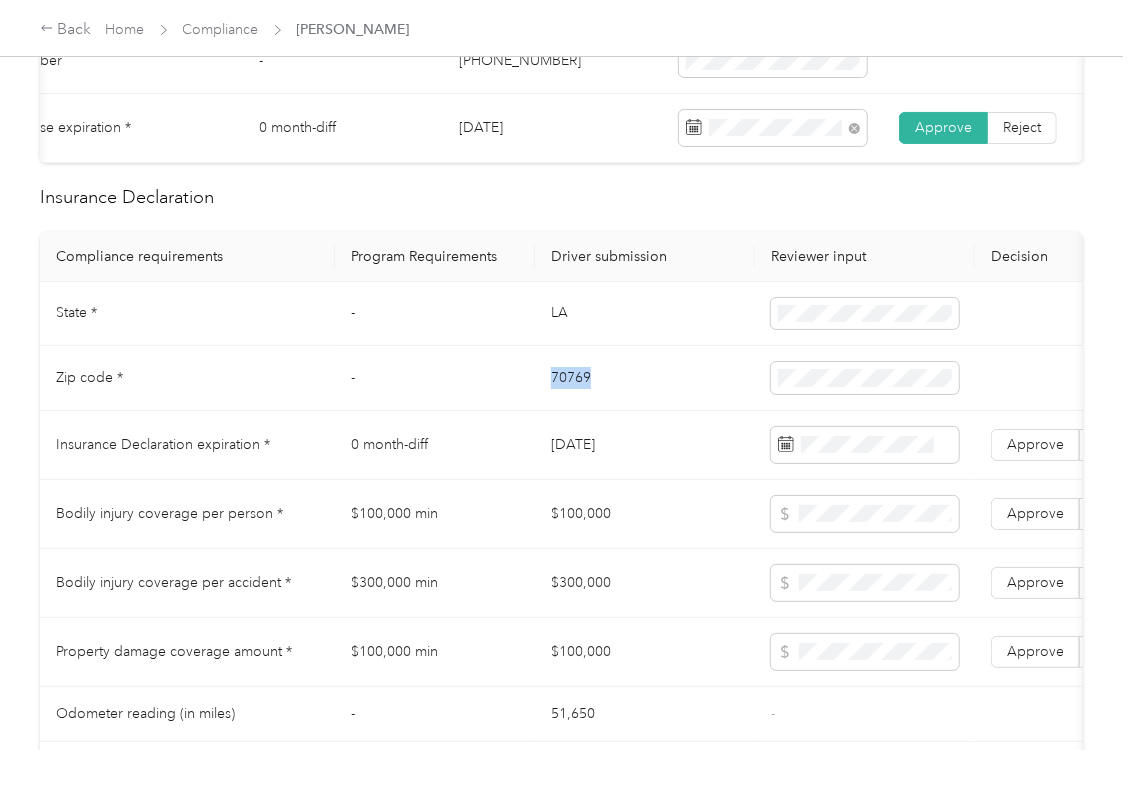 click on "70769" at bounding box center [645, 378] 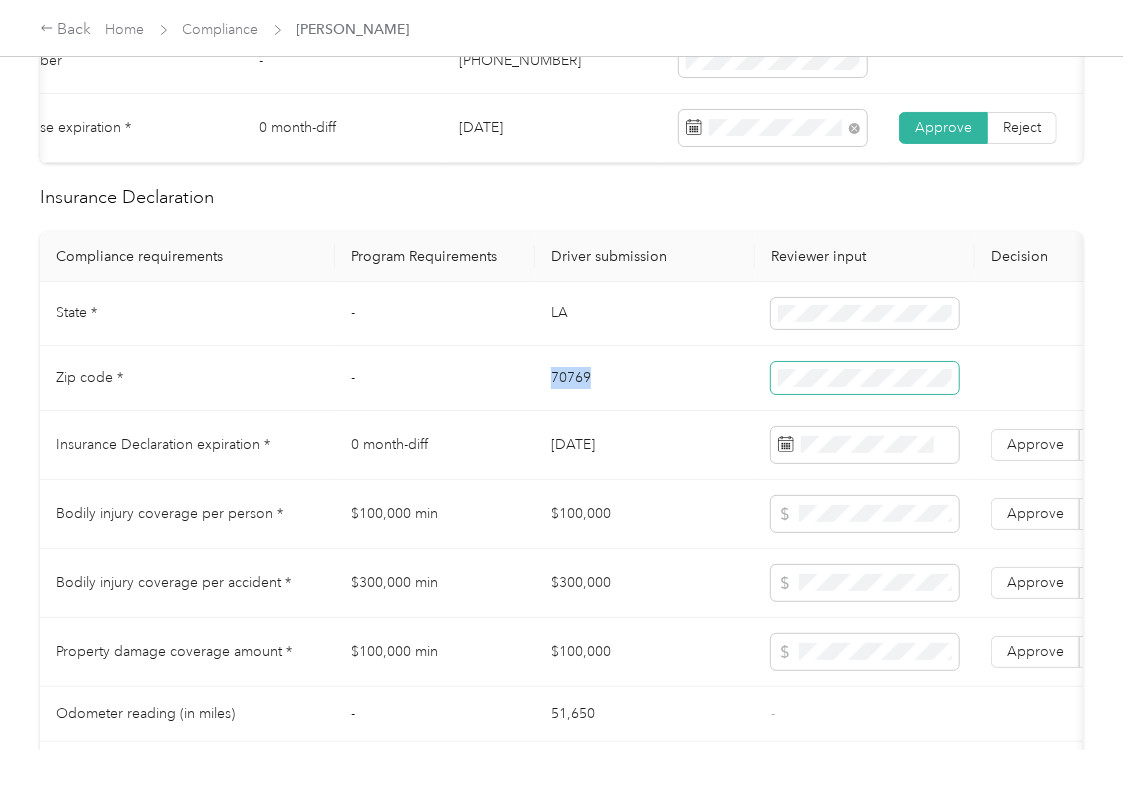 copy on "70769" 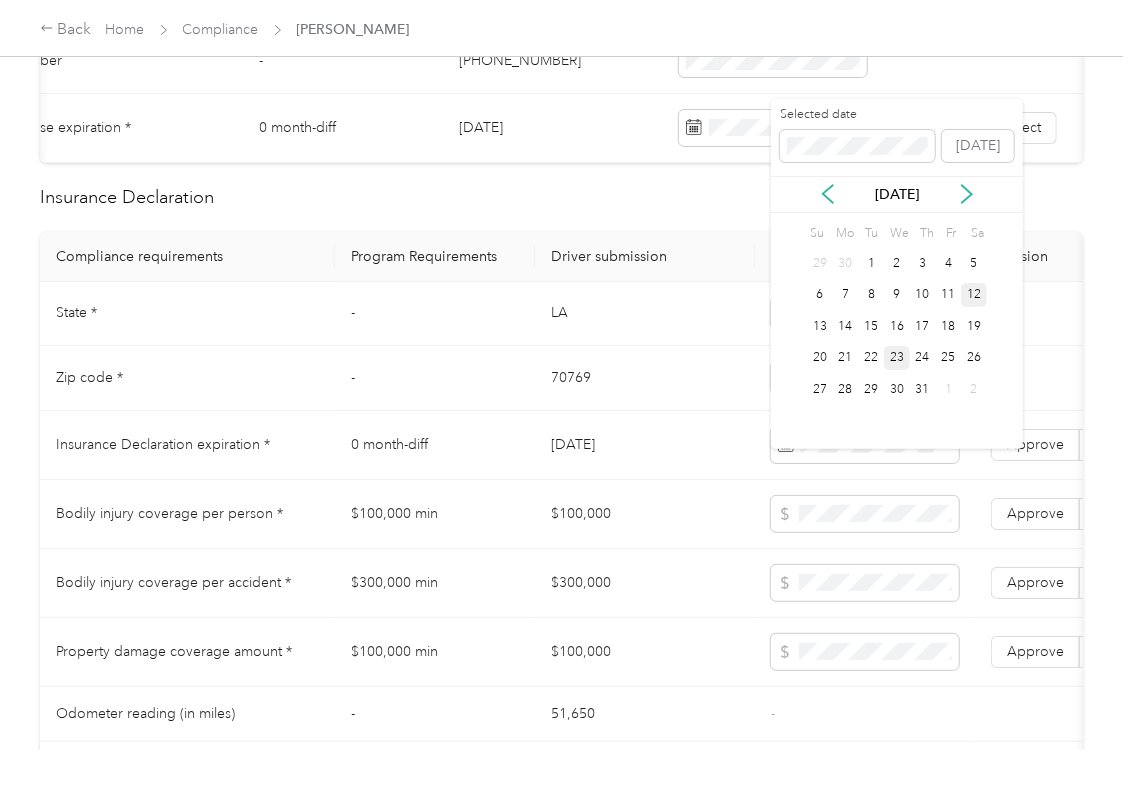 click on "23" at bounding box center [897, 358] 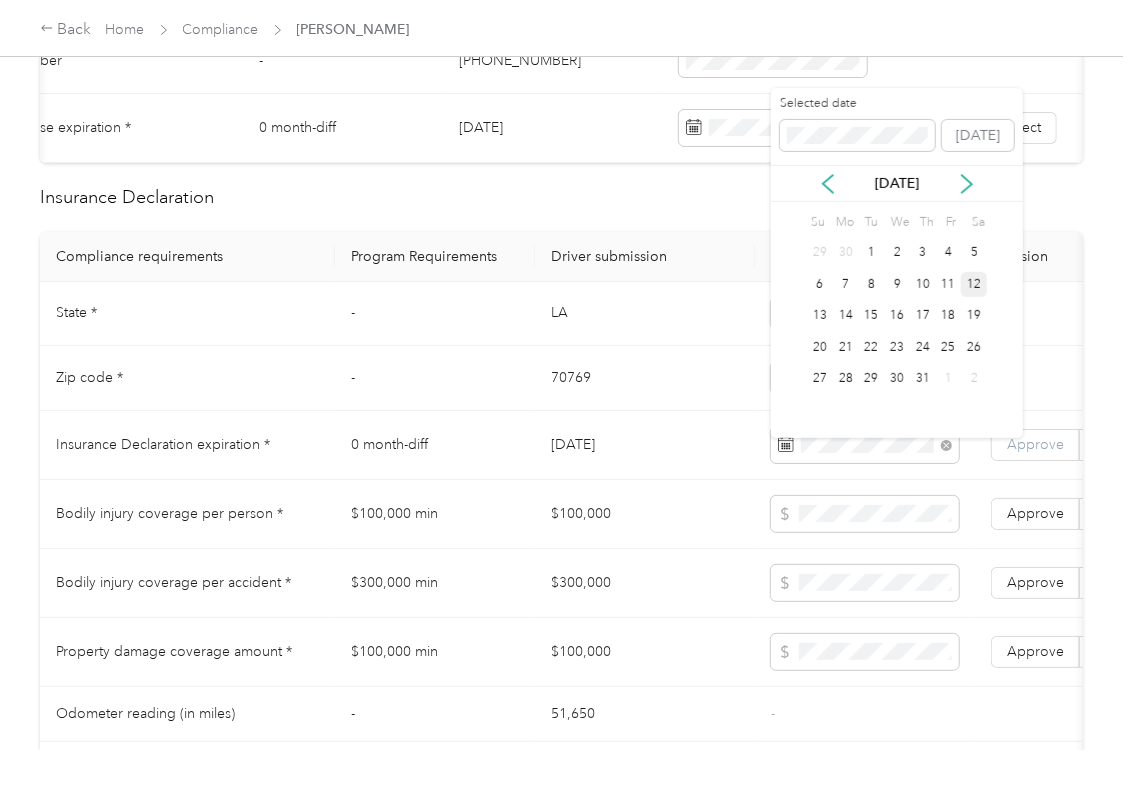 click on "Approve" at bounding box center (1035, 444) 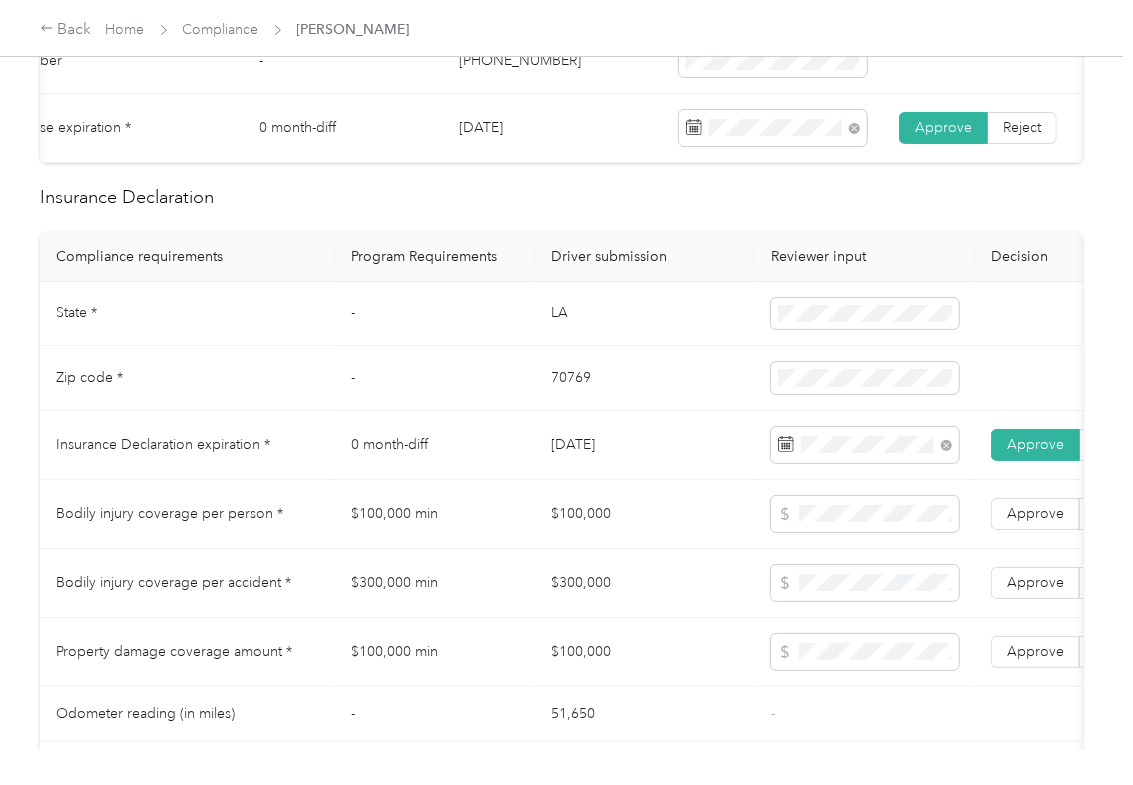 scroll, scrollTop: 1600, scrollLeft: 0, axis: vertical 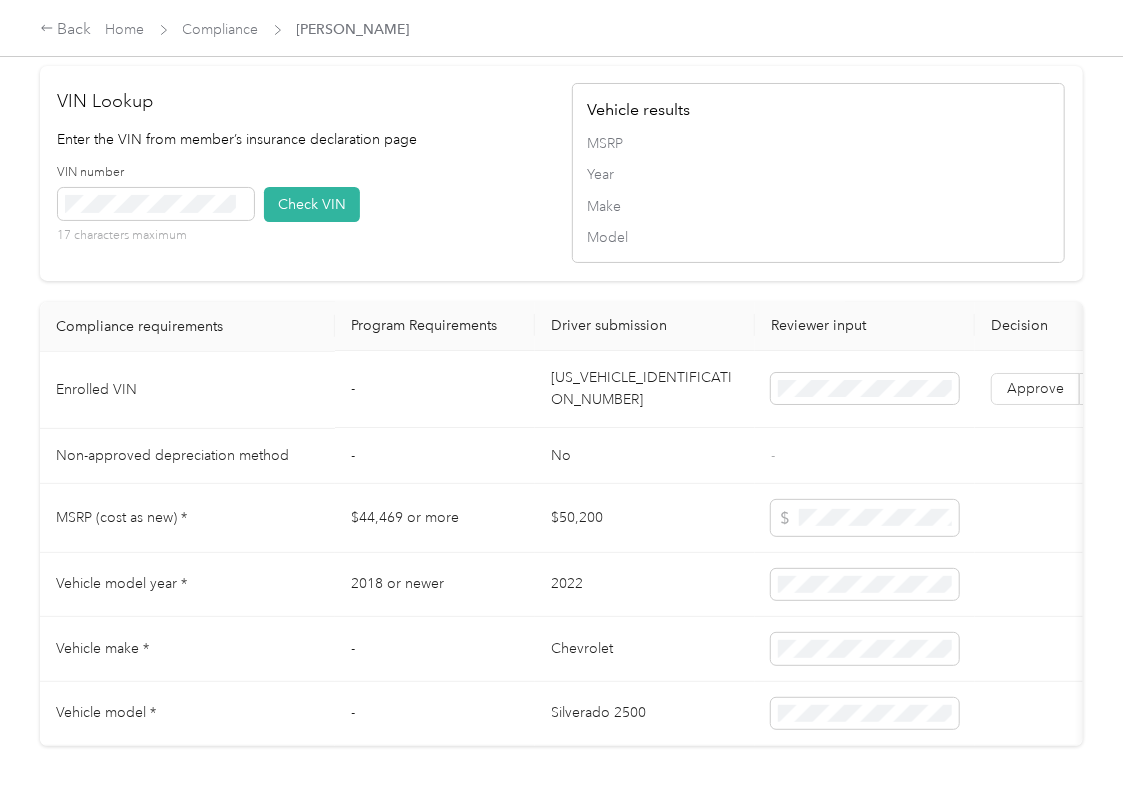 click on "[US_VEHICLE_IDENTIFICATION_NUMBER]" at bounding box center [645, 390] 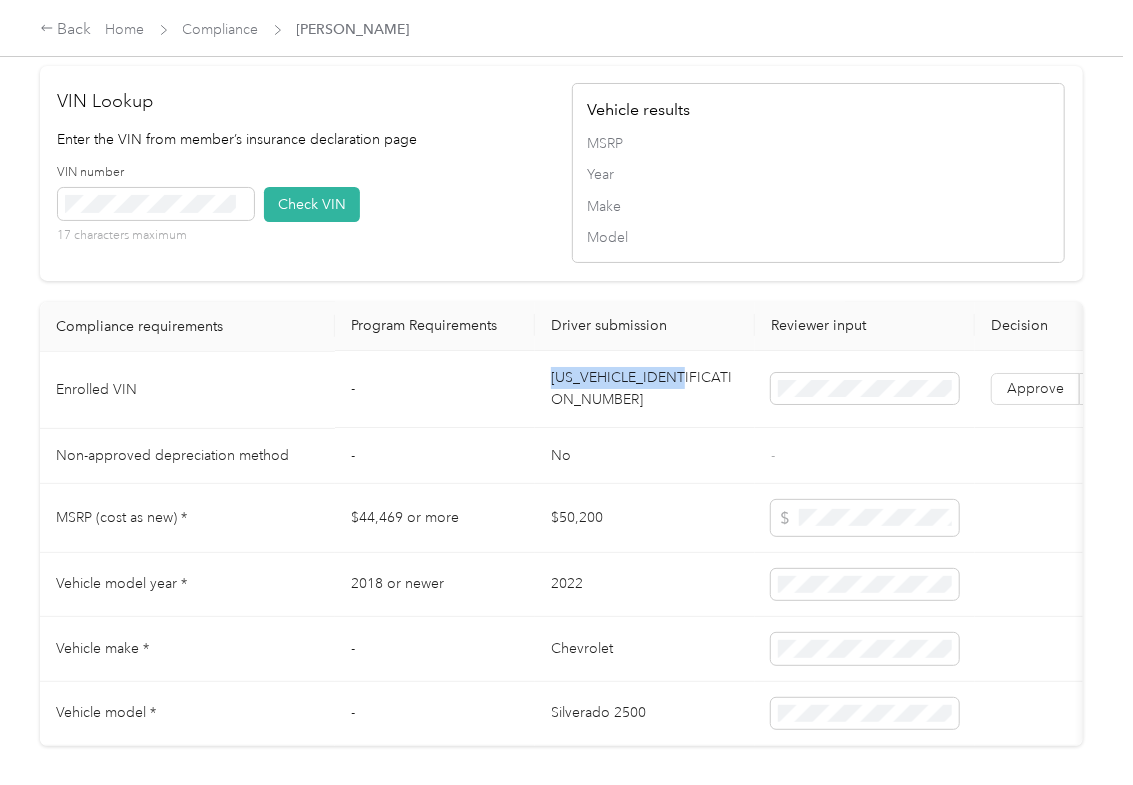 click on "[US_VEHICLE_IDENTIFICATION_NUMBER]" at bounding box center (645, 390) 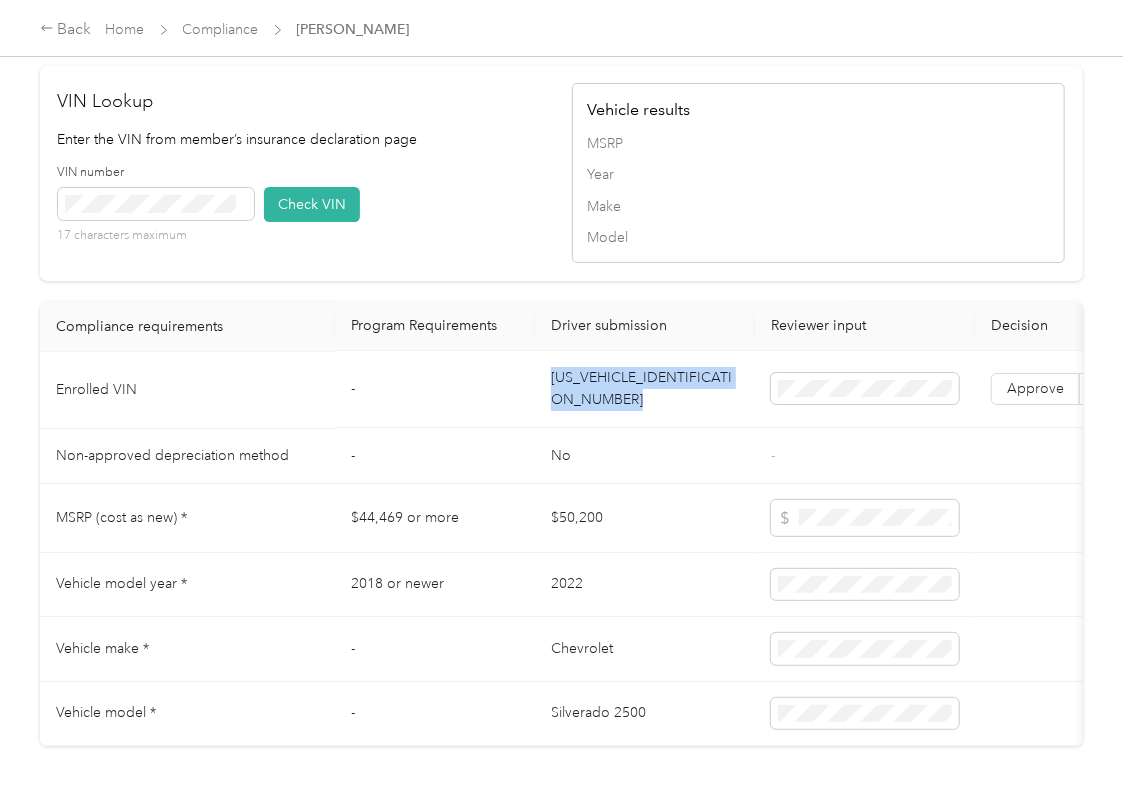 click on "[US_VEHICLE_IDENTIFICATION_NUMBER]" at bounding box center (645, 390) 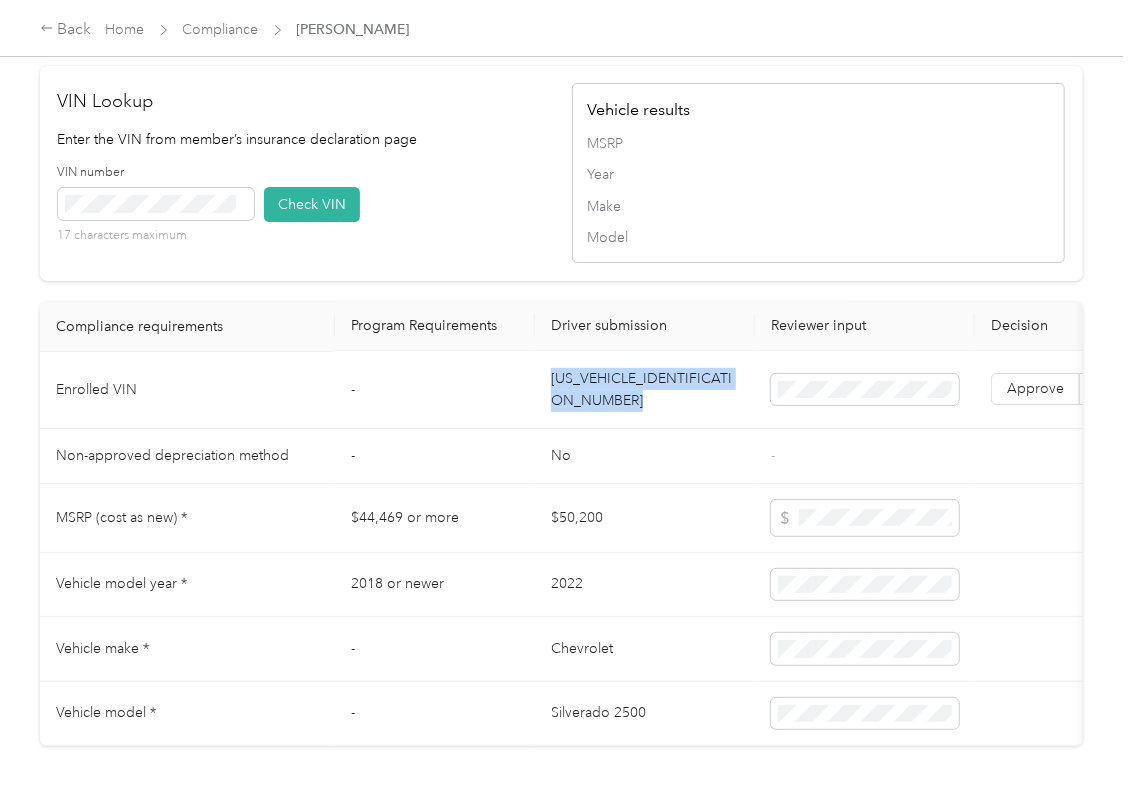 click on "VIN number   17 characters maximum Check VIN" at bounding box center (304, 211) 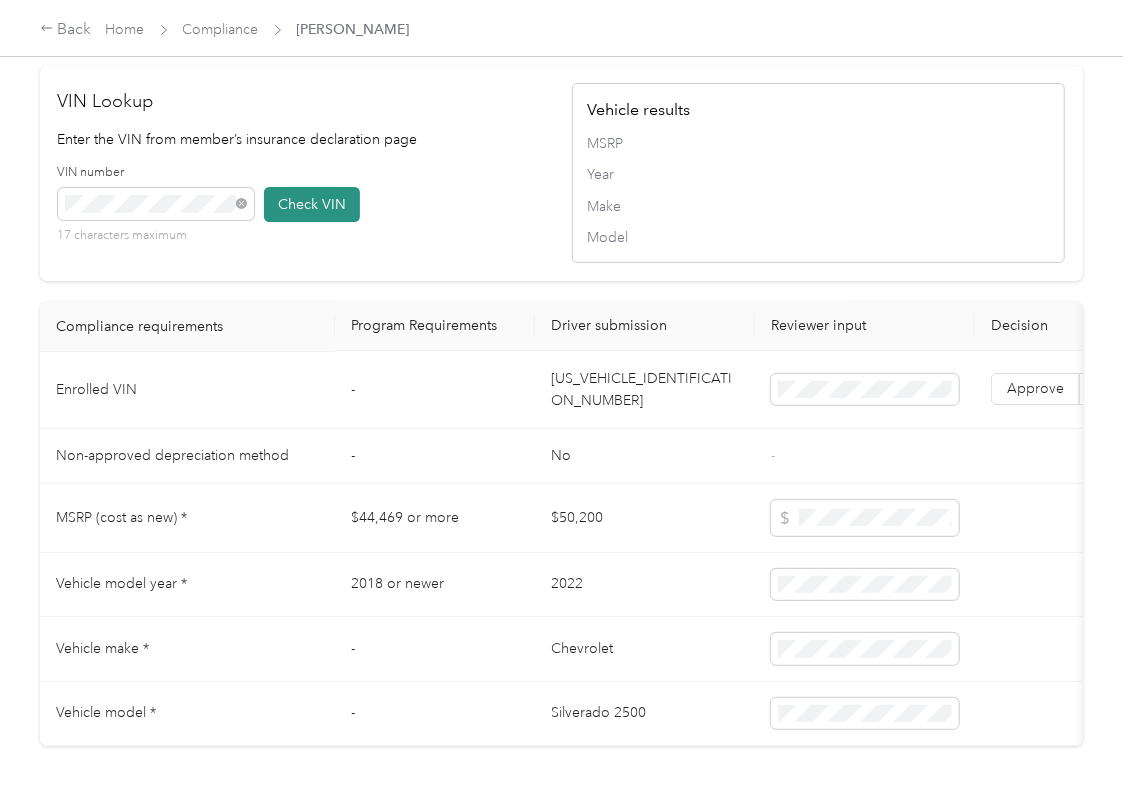 click on "Check VIN" at bounding box center [312, 204] 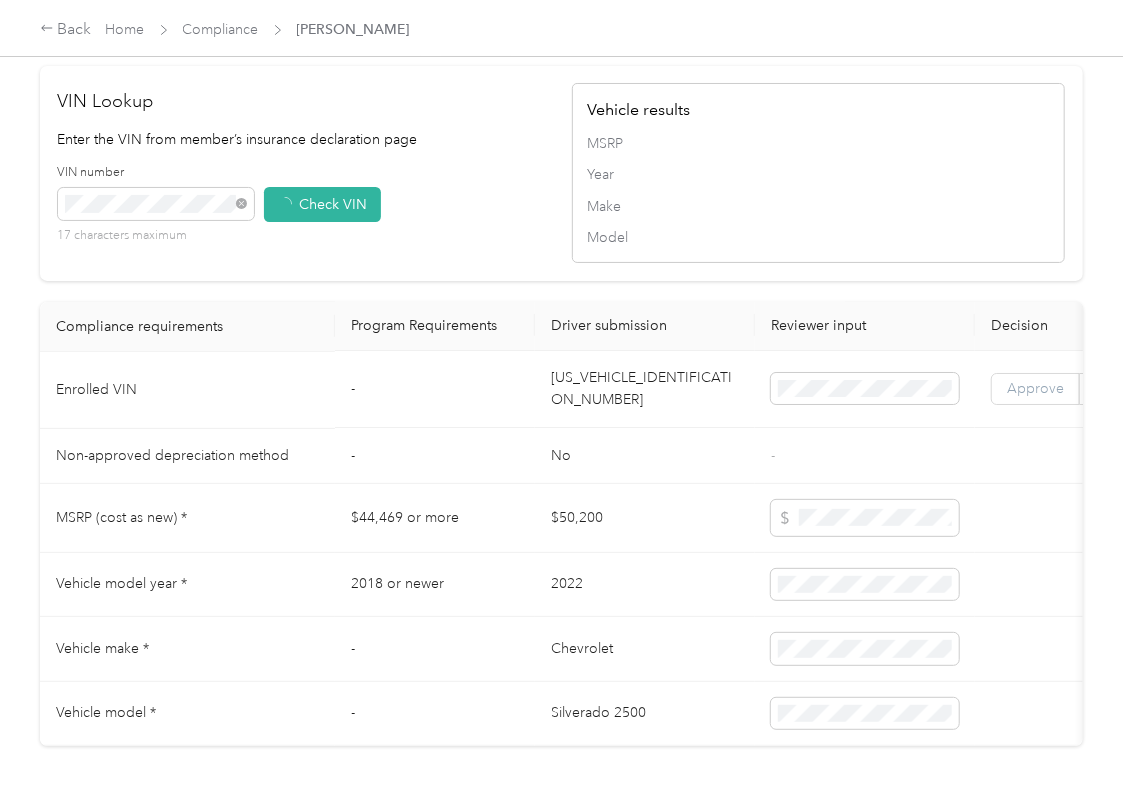 click on "Approve" at bounding box center [1035, 389] 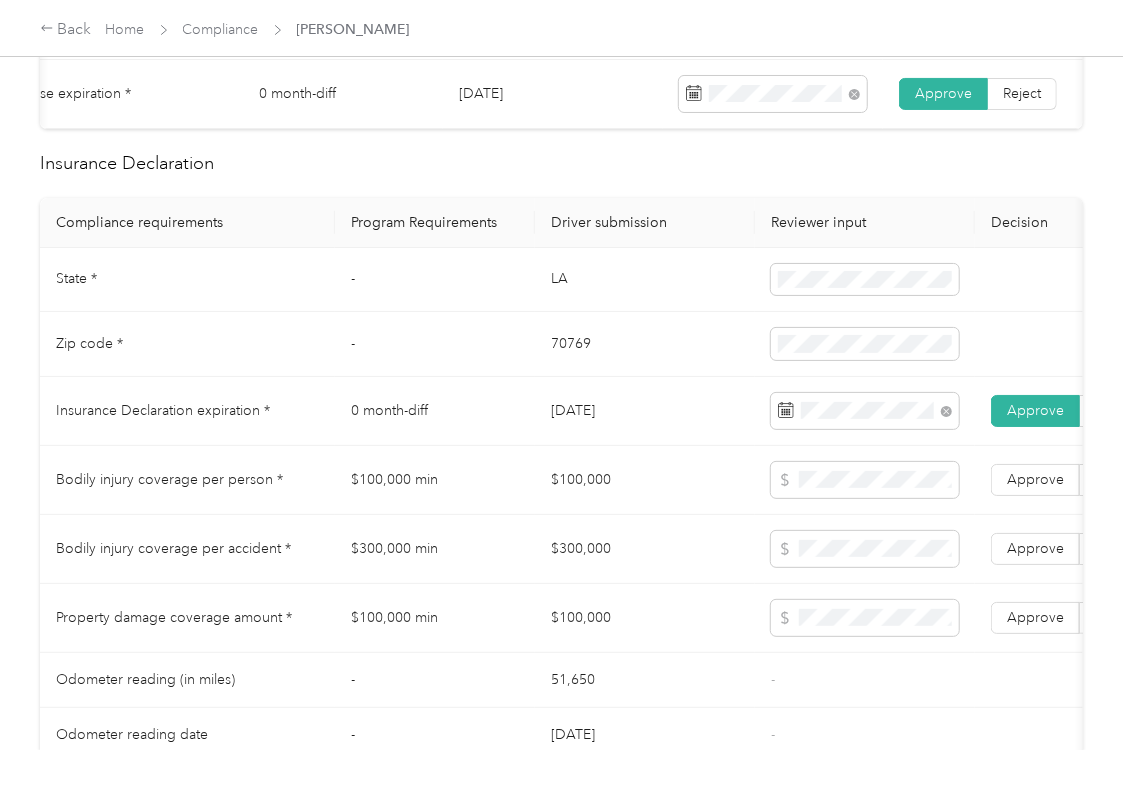 scroll, scrollTop: 800, scrollLeft: 0, axis: vertical 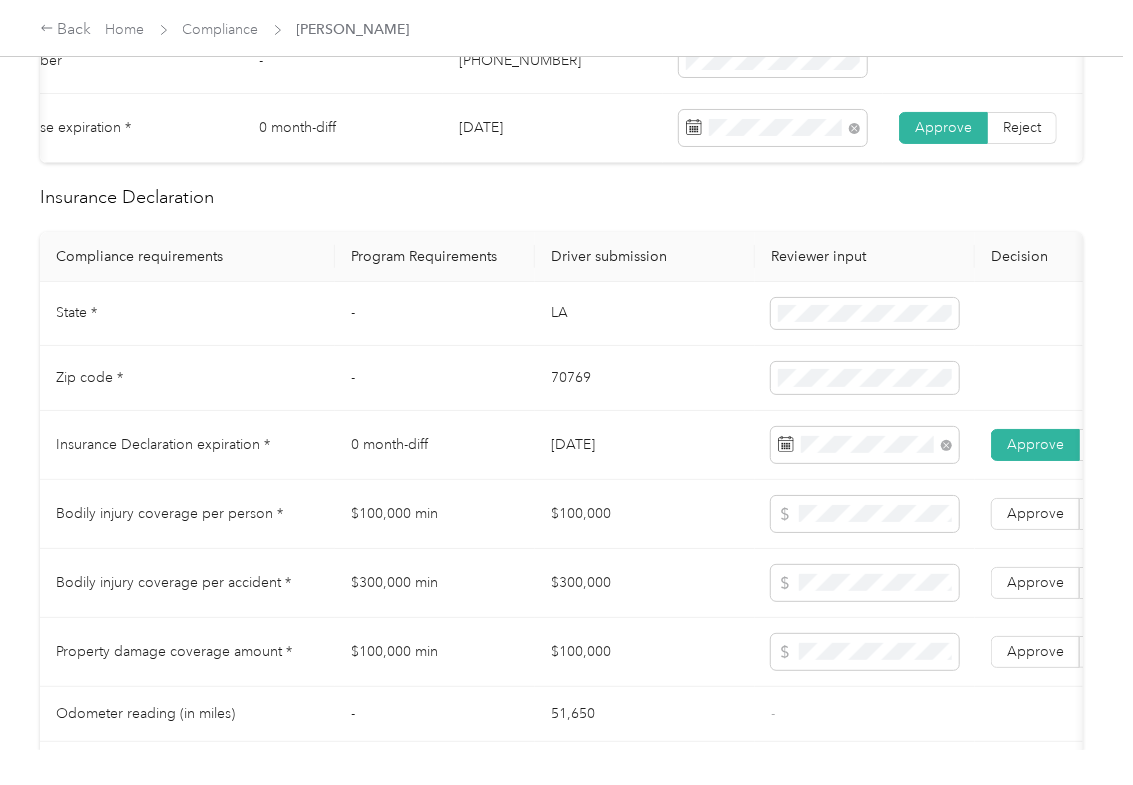 click on "$100,000" at bounding box center (645, 514) 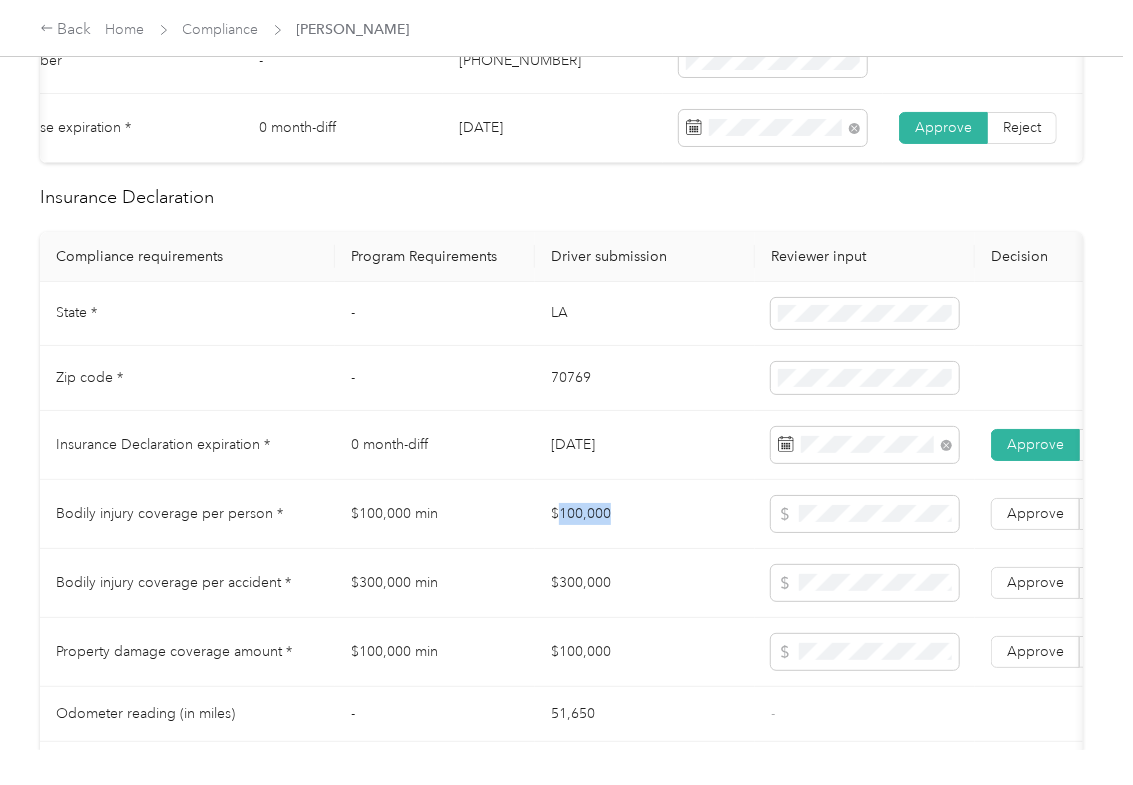 click on "$100,000" at bounding box center [645, 514] 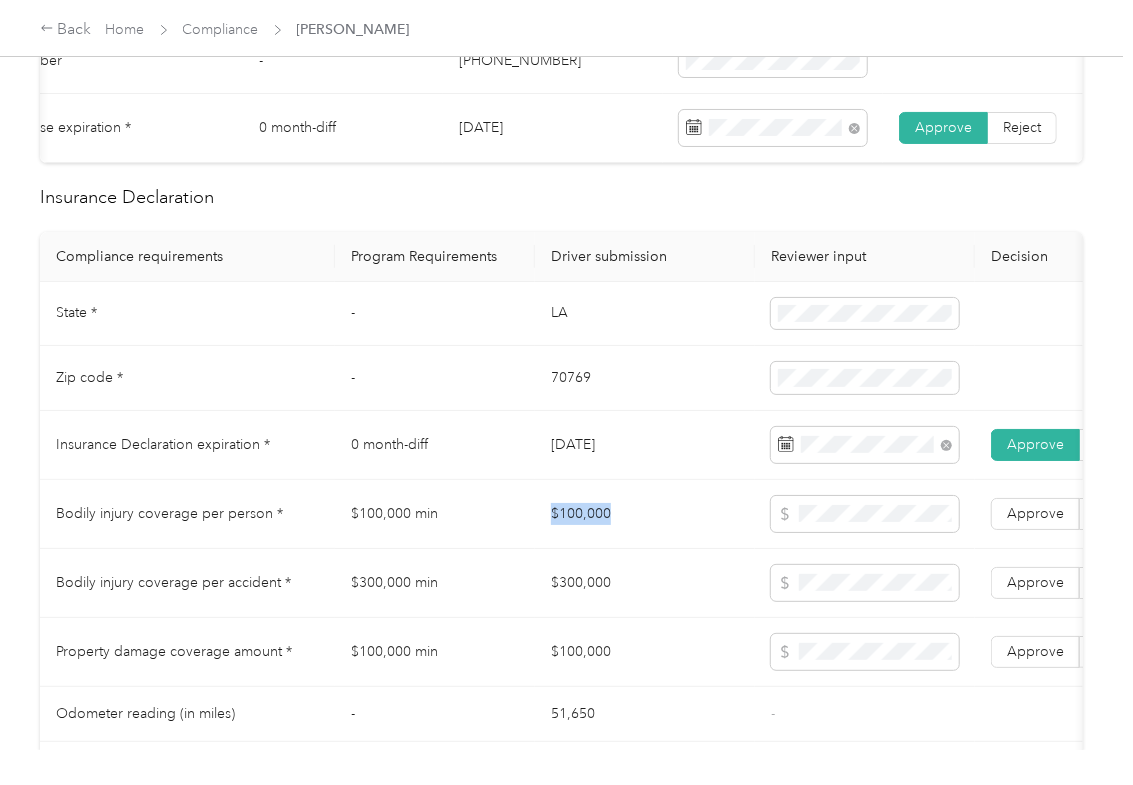 click on "$100,000" at bounding box center [645, 514] 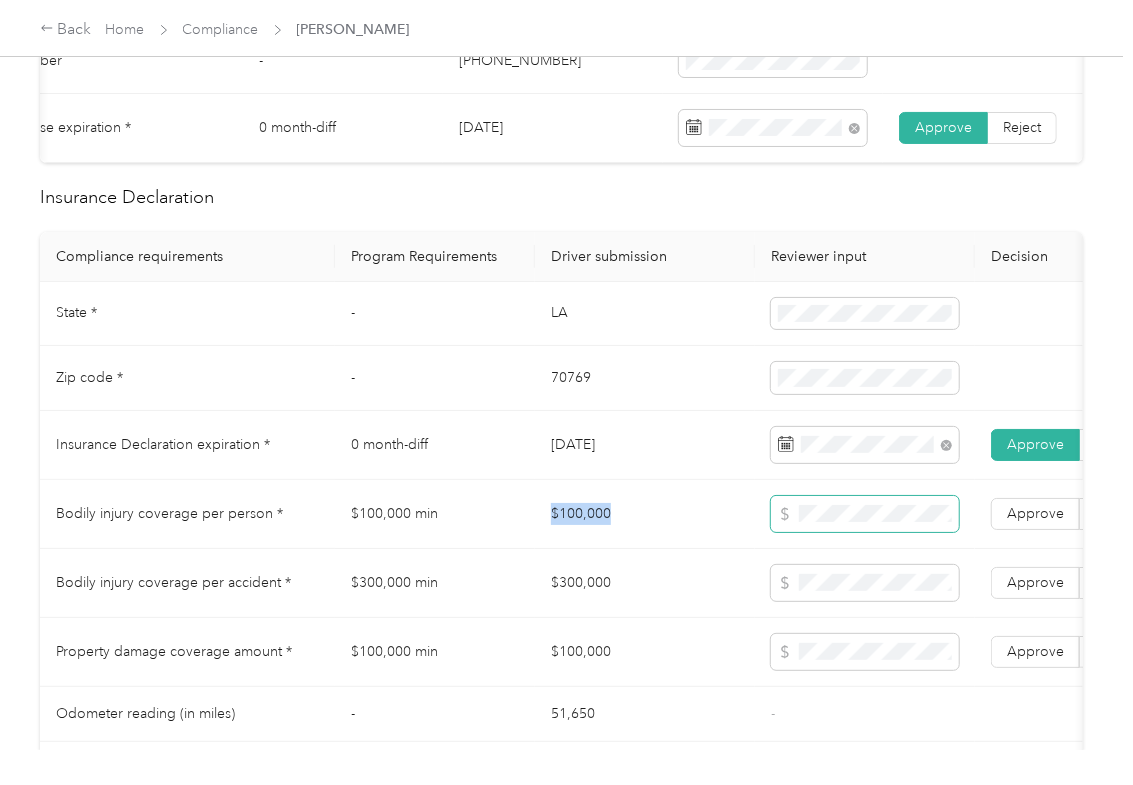copy on "$100,000" 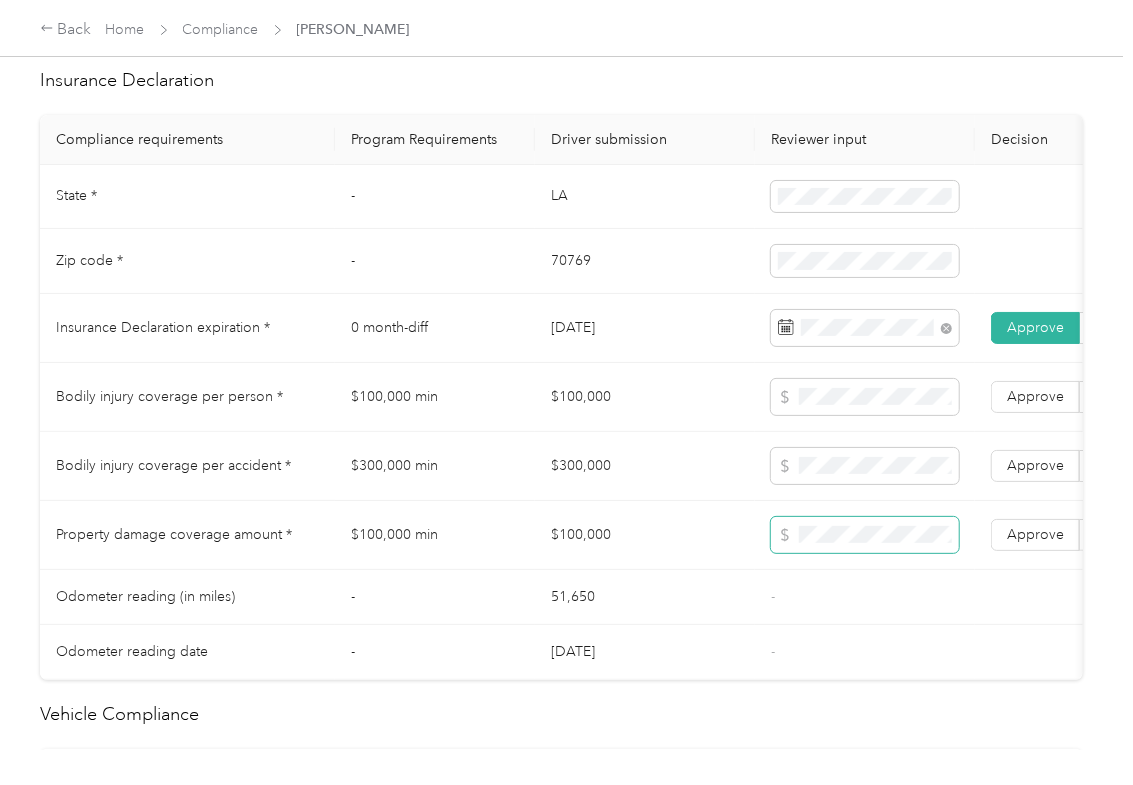 scroll, scrollTop: 1066, scrollLeft: 0, axis: vertical 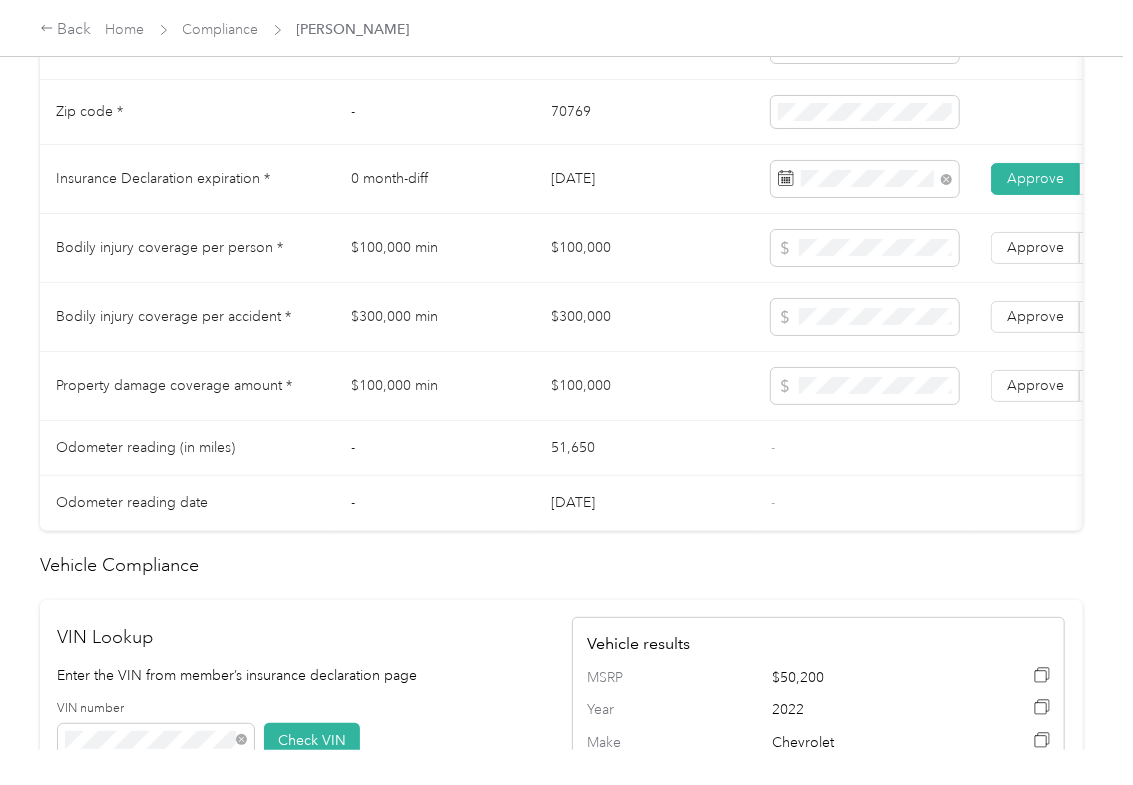 click on "$300,000" at bounding box center (645, 317) 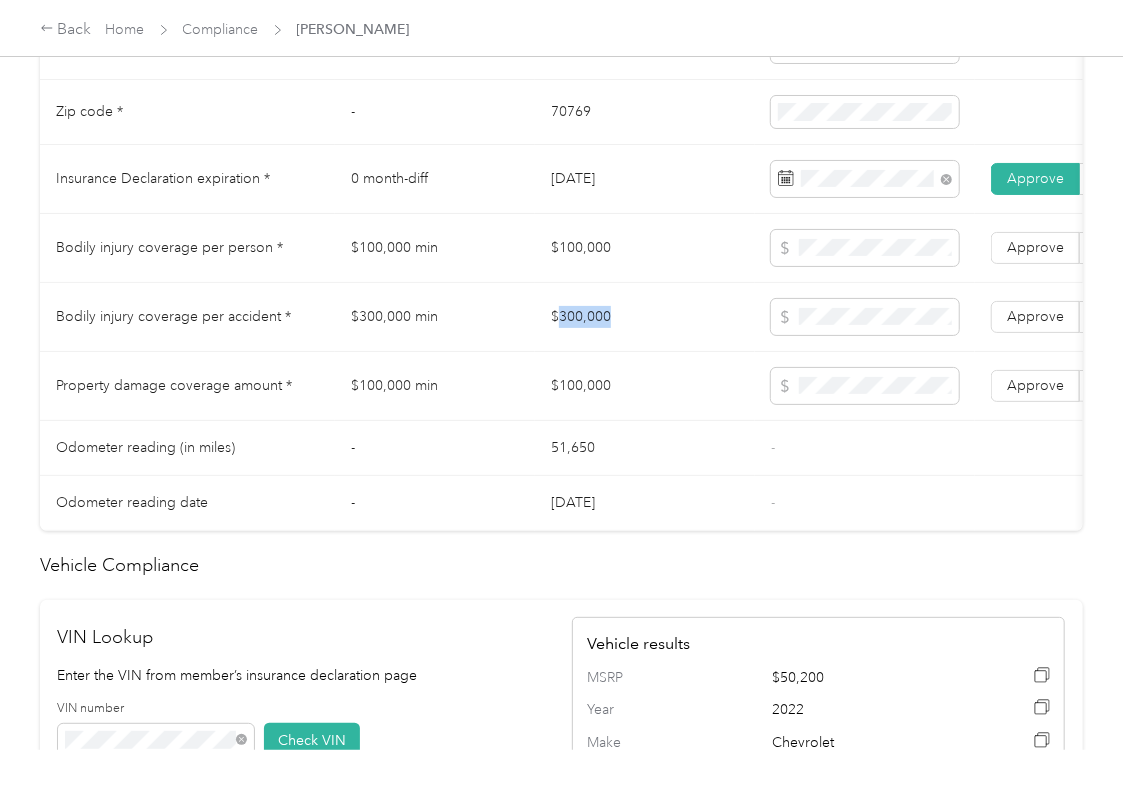 click on "$300,000" at bounding box center [645, 317] 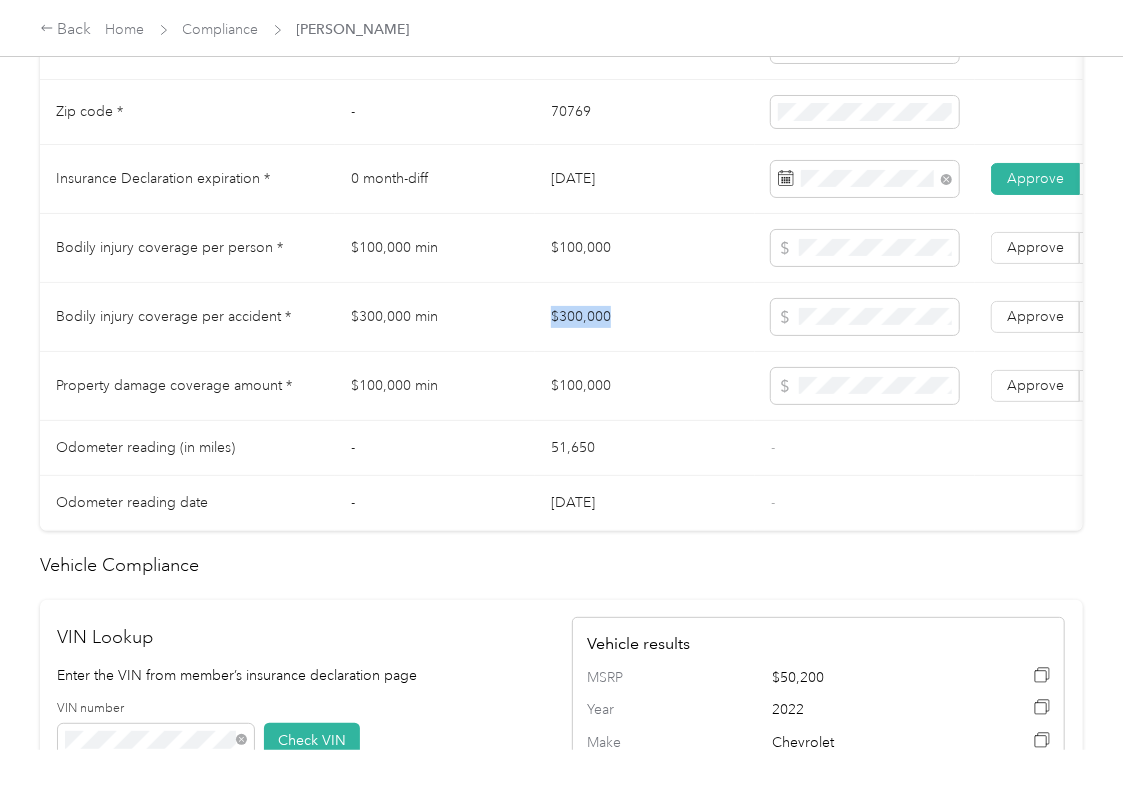 click on "$300,000" at bounding box center (645, 317) 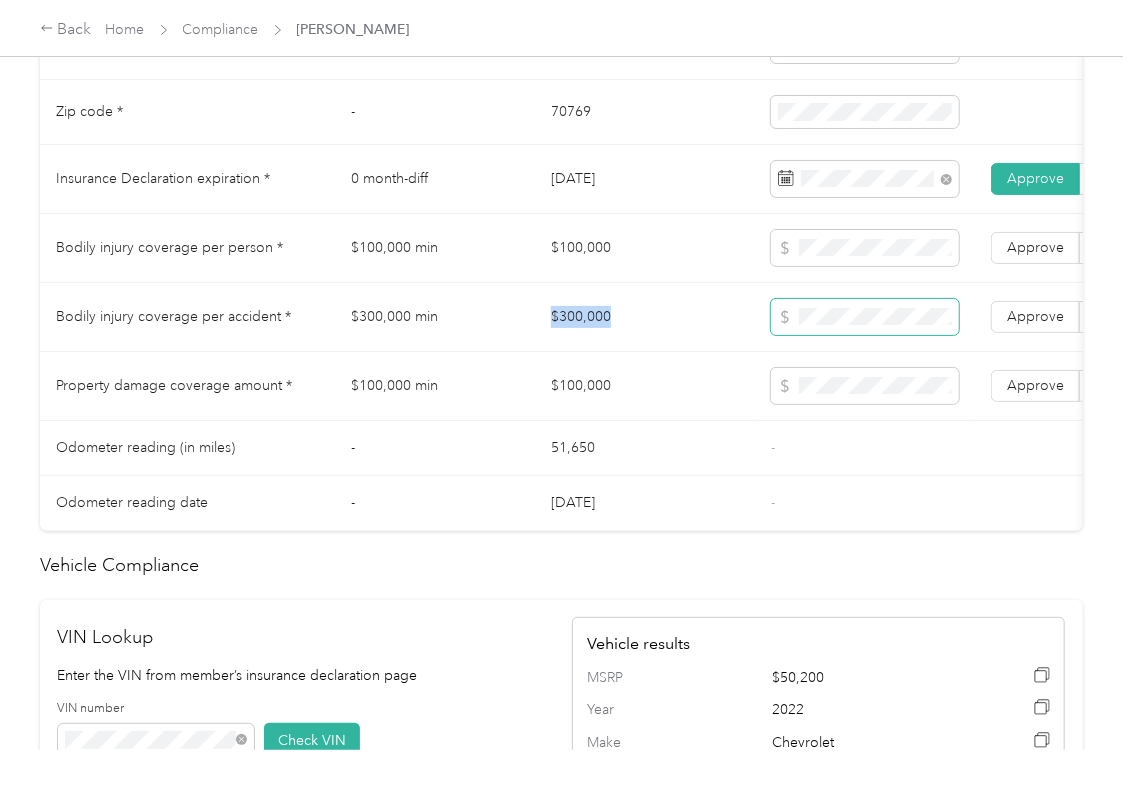 copy on "$300,000" 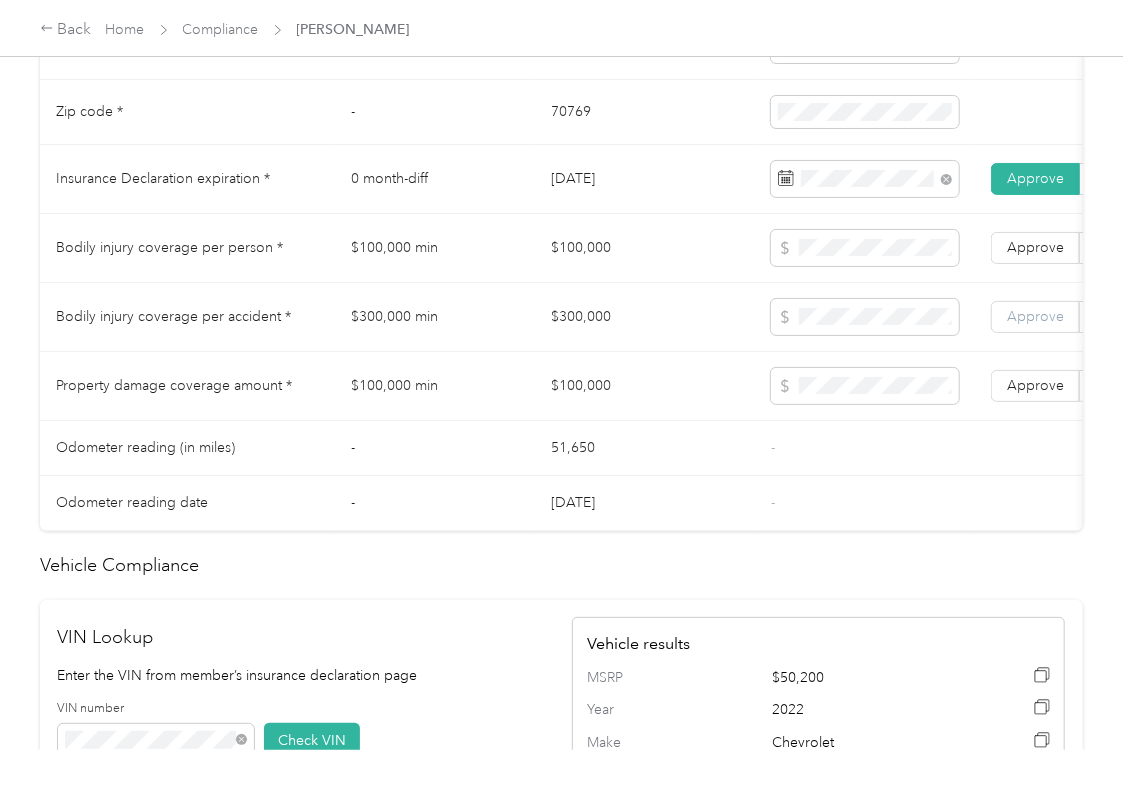 click on "Approve" at bounding box center [1035, 316] 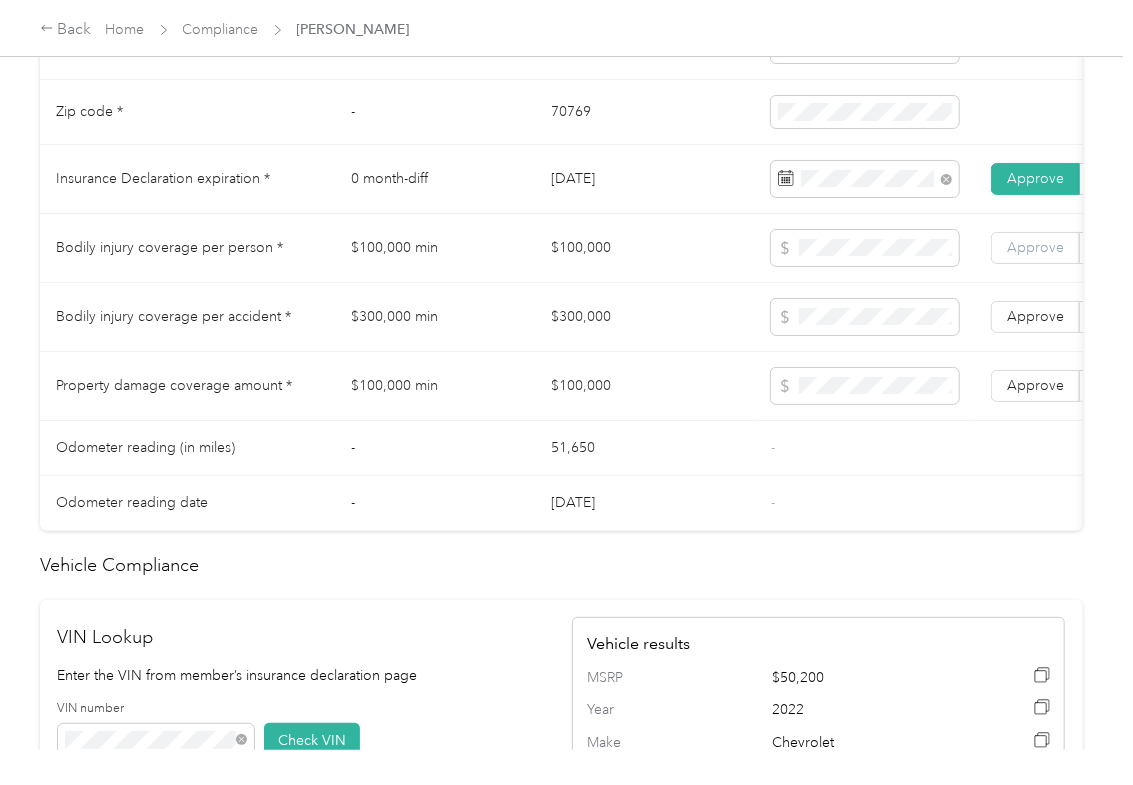 click on "Approve" at bounding box center (1035, 247) 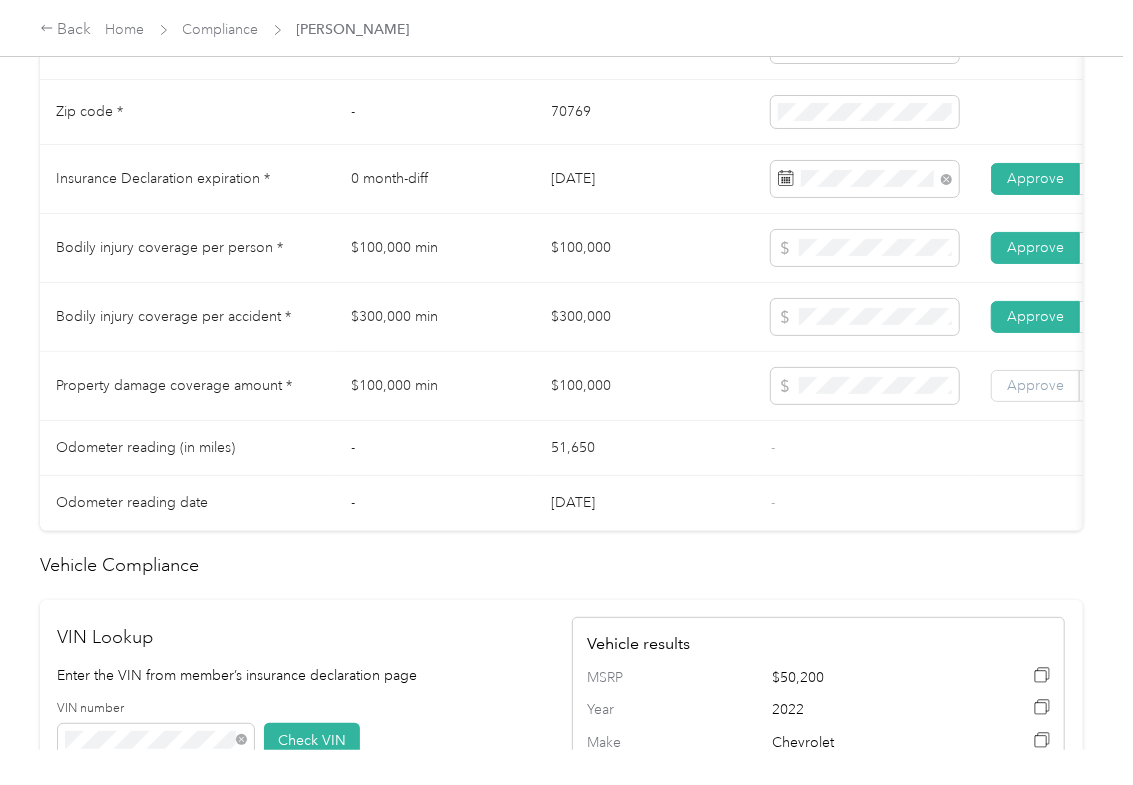 click on "Approve" at bounding box center [1035, 385] 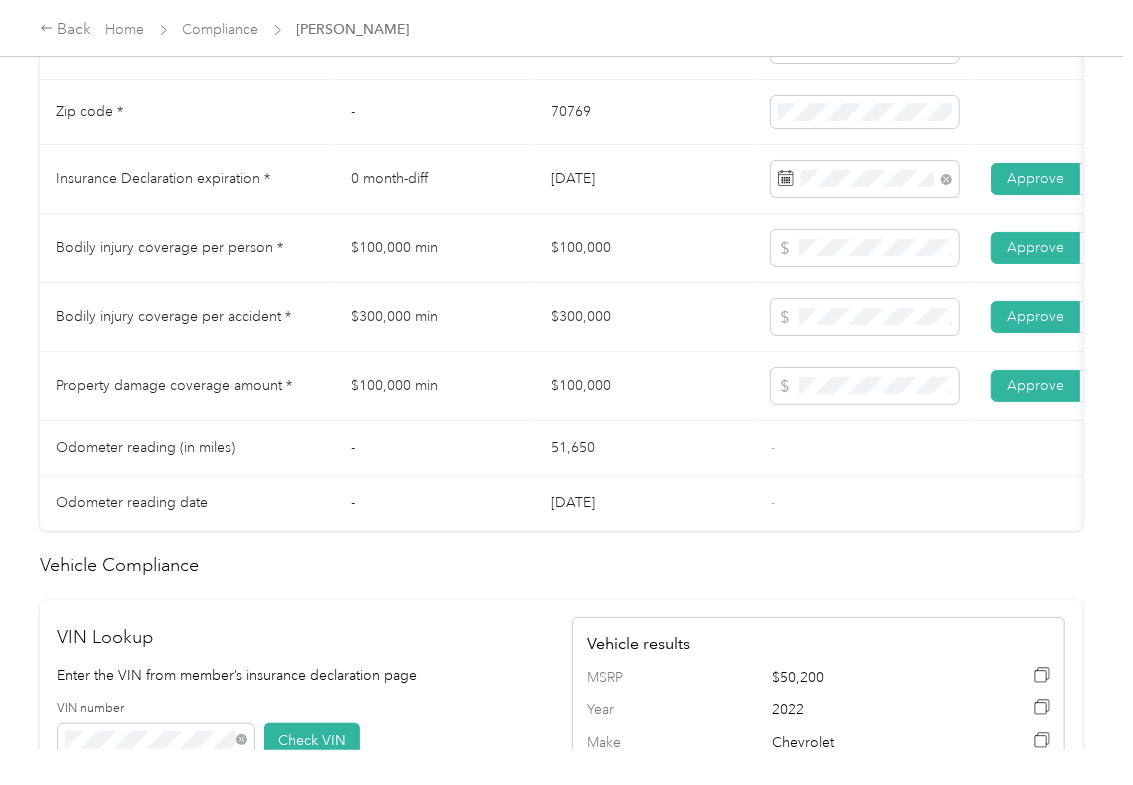 click on "51,650" at bounding box center [645, 448] 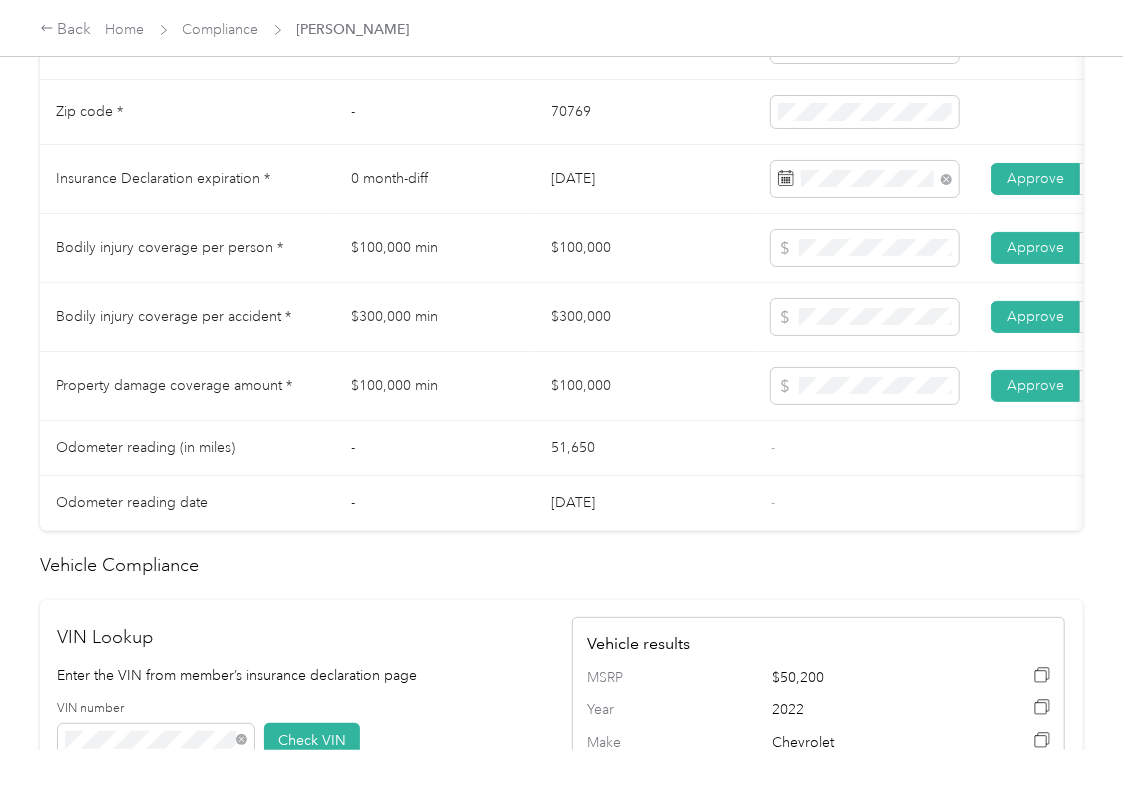 click on "$300,000" at bounding box center [645, 317] 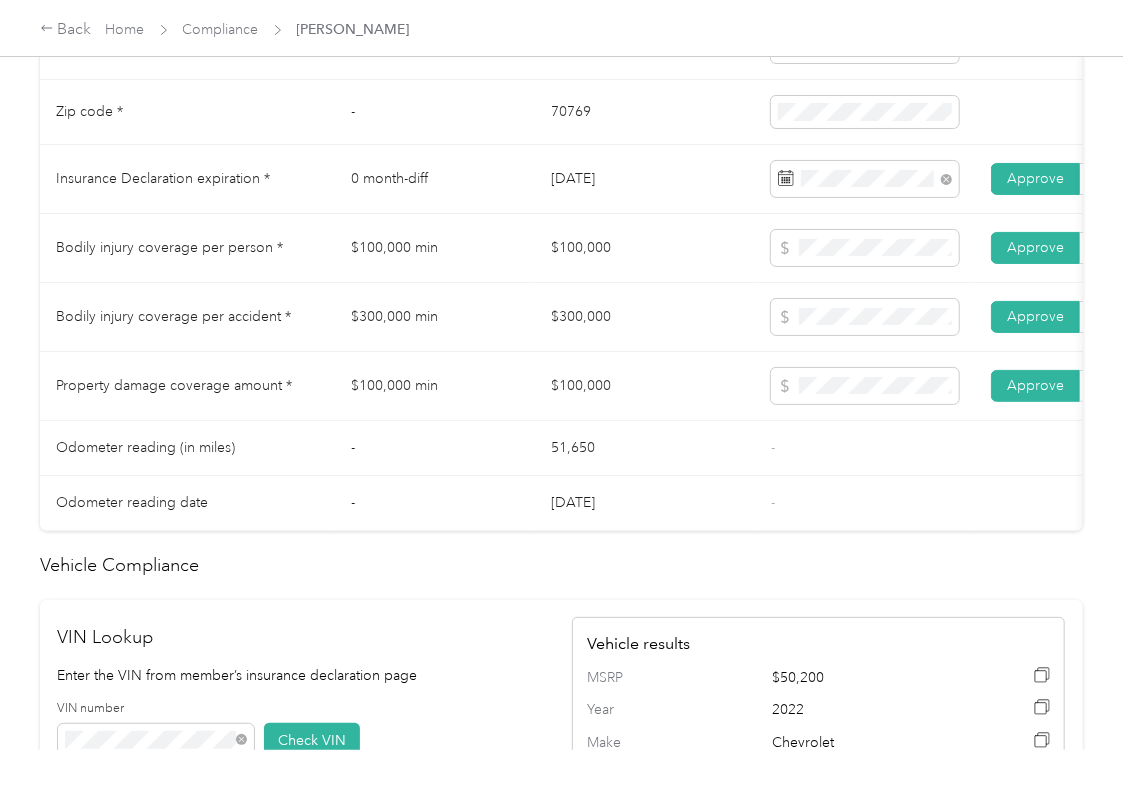 click on "$300,000" at bounding box center (645, 317) 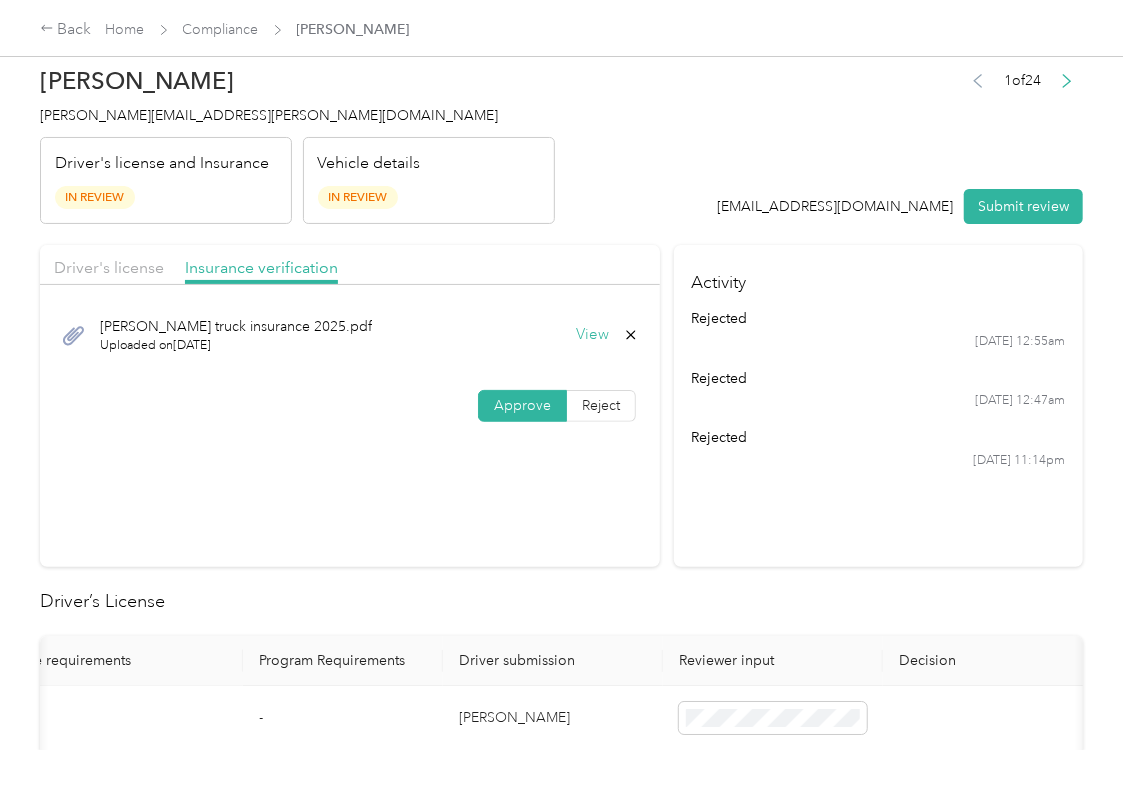 scroll, scrollTop: 0, scrollLeft: 0, axis: both 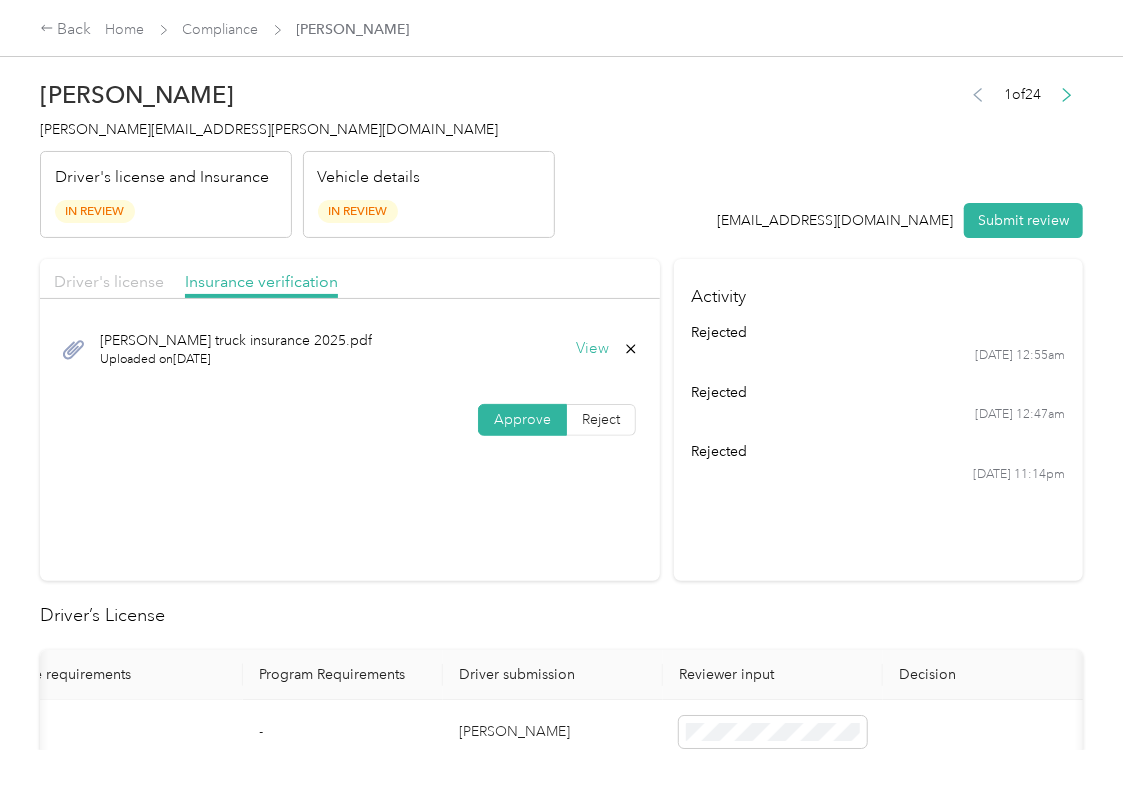 click on "Driver's license" at bounding box center (109, 281) 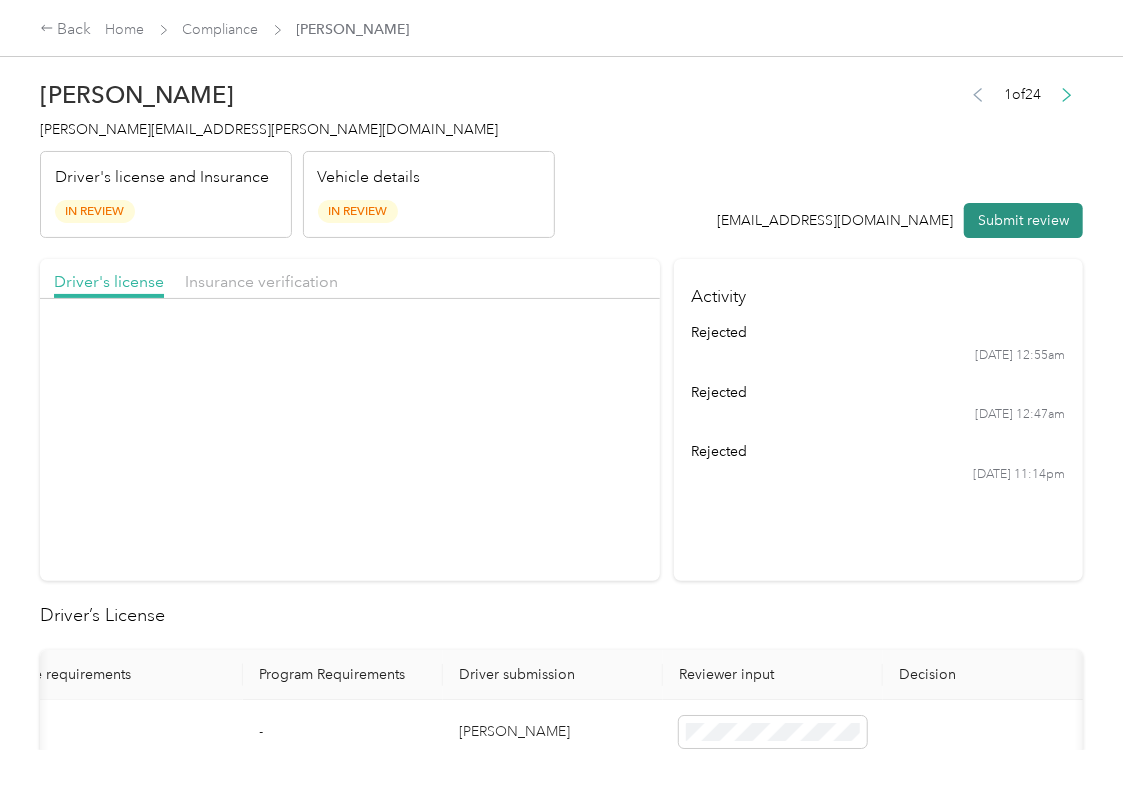 drag, startPoint x: 1018, startPoint y: 220, endPoint x: 216, endPoint y: 157, distance: 804.47064 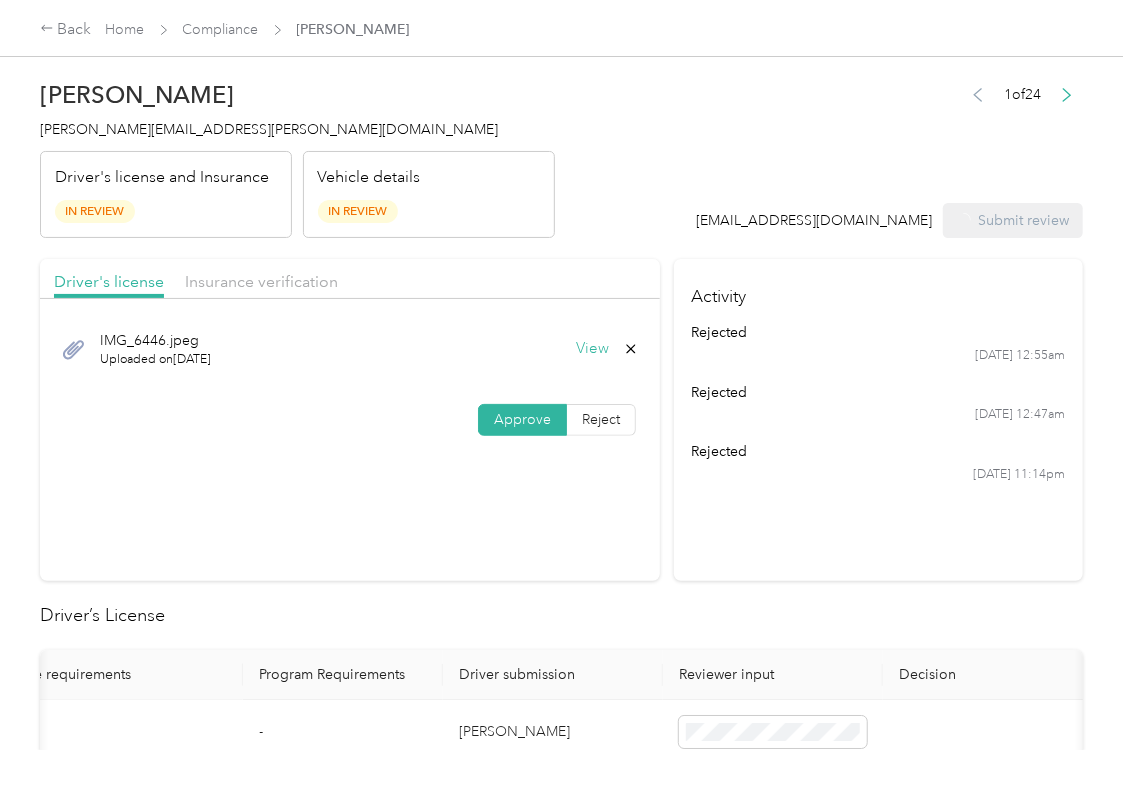 click on "[PERSON_NAME][EMAIL_ADDRESS][PERSON_NAME][DOMAIN_NAME]" at bounding box center [269, 129] 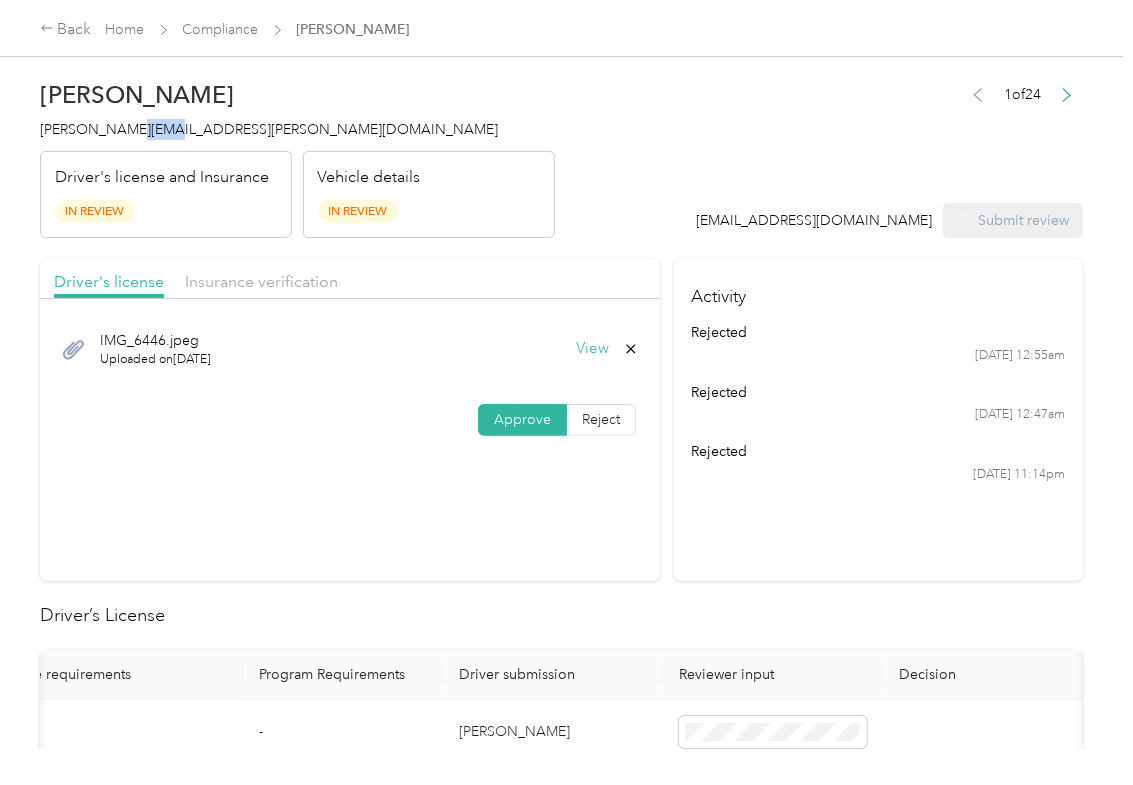 click on "[PERSON_NAME][EMAIL_ADDRESS][PERSON_NAME][DOMAIN_NAME]" at bounding box center (269, 129) 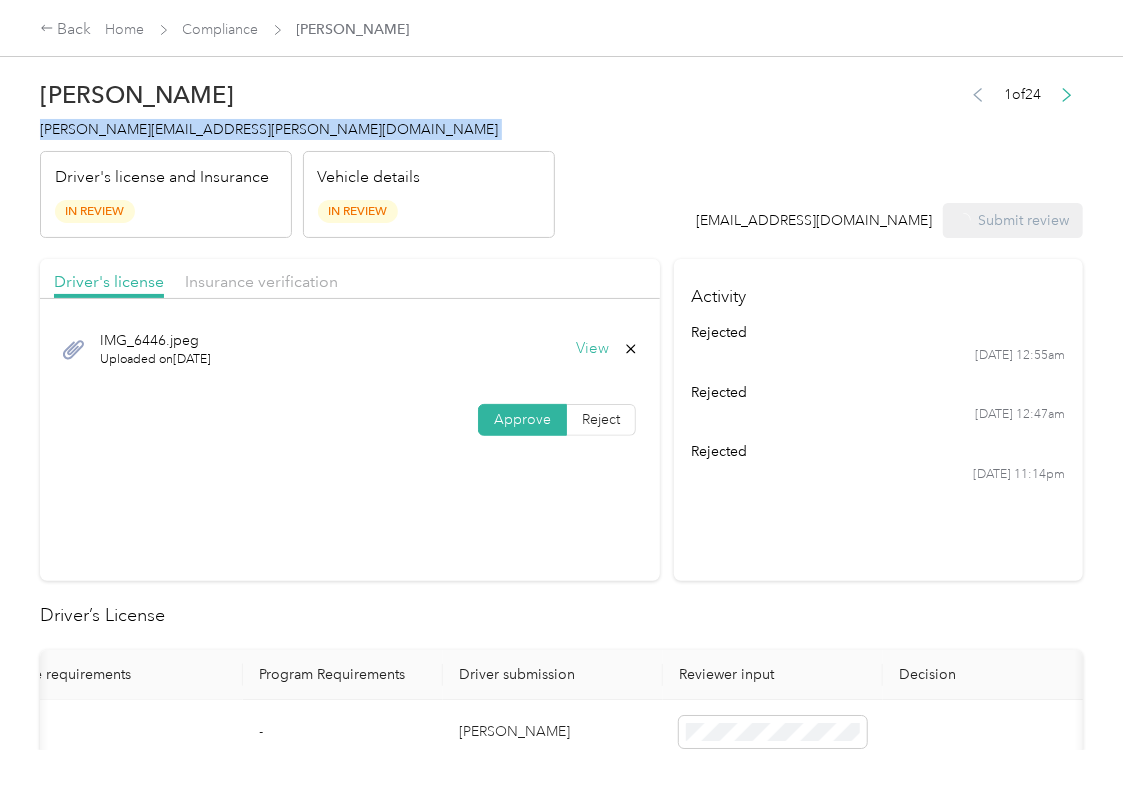 click on "[PERSON_NAME][EMAIL_ADDRESS][PERSON_NAME][DOMAIN_NAME]" at bounding box center (269, 129) 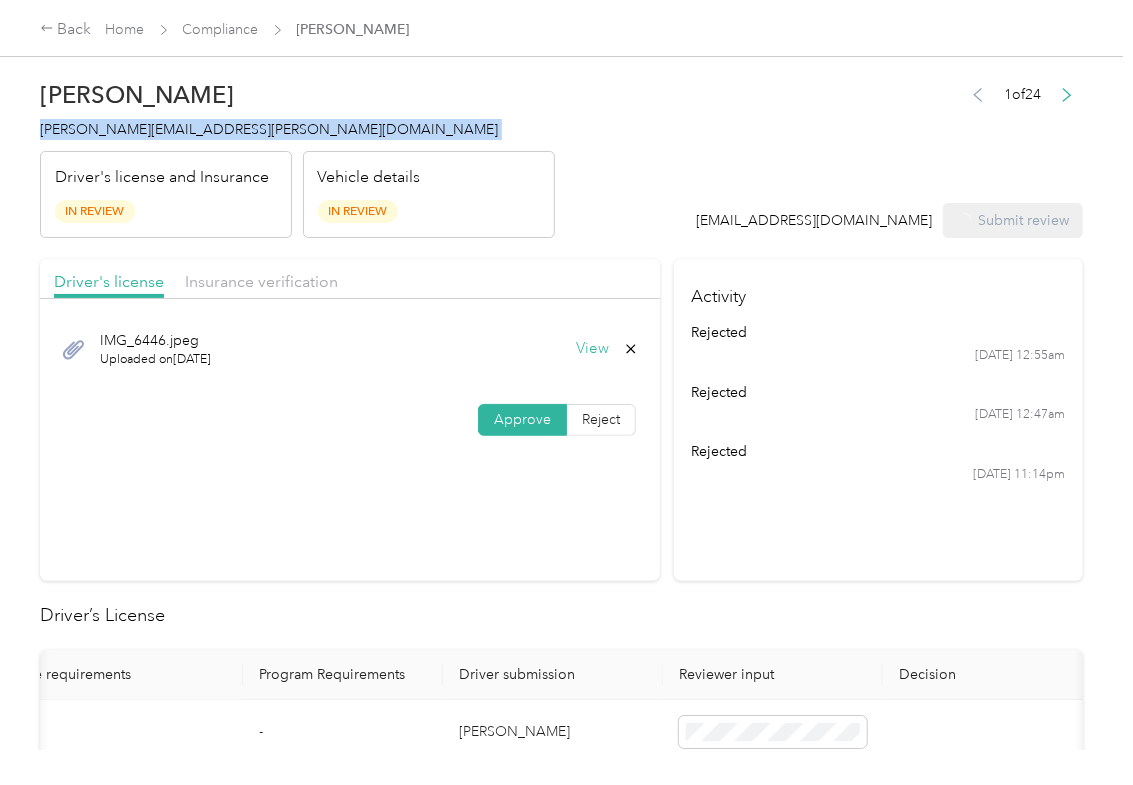 click on "[PERSON_NAME][EMAIL_ADDRESS][PERSON_NAME][DOMAIN_NAME]" at bounding box center (269, 129) 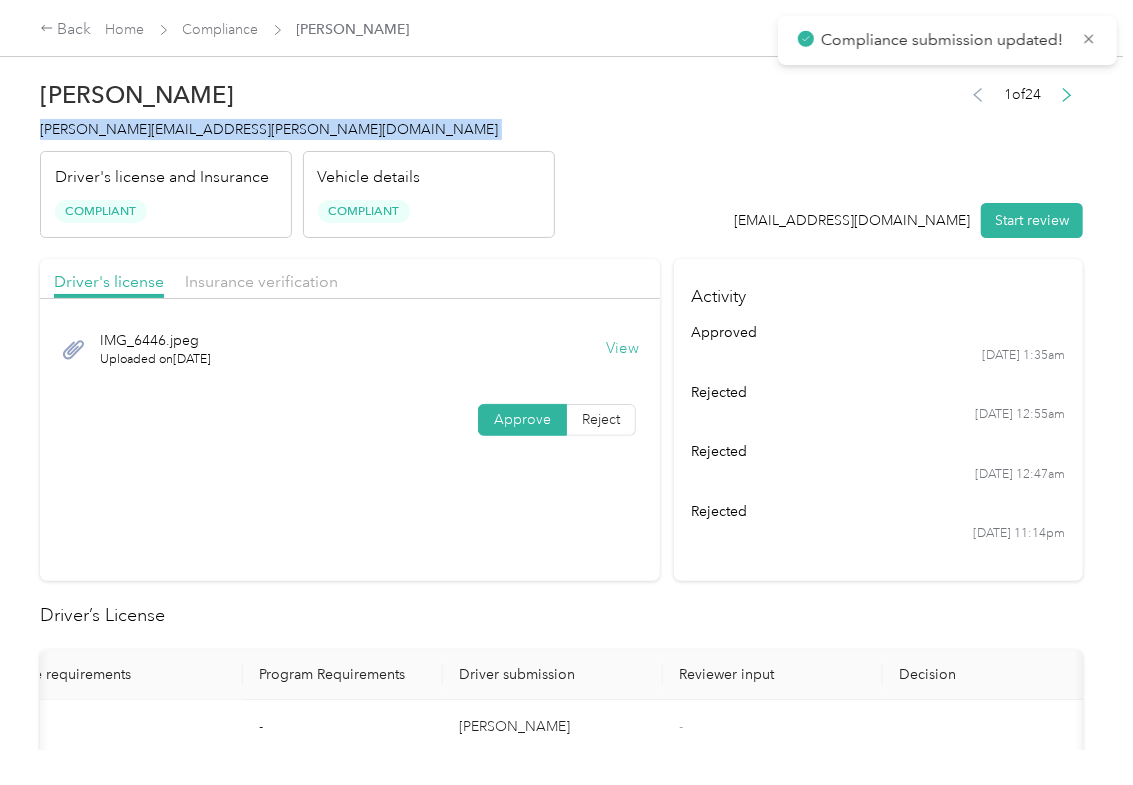copy on "[PERSON_NAME][EMAIL_ADDRESS][PERSON_NAME][DOMAIN_NAME]" 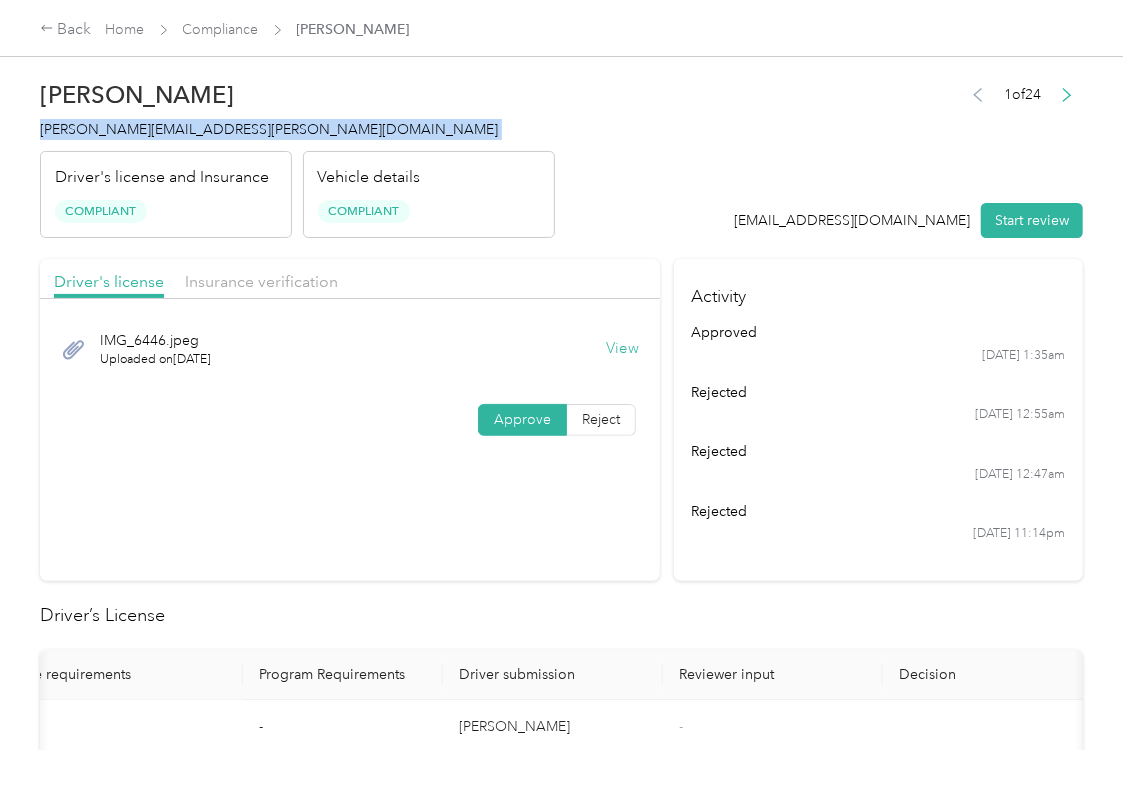 click on "1  of  24 [EMAIL_ADDRESS][DOMAIN_NAME] Start review" at bounding box center [909, 160] 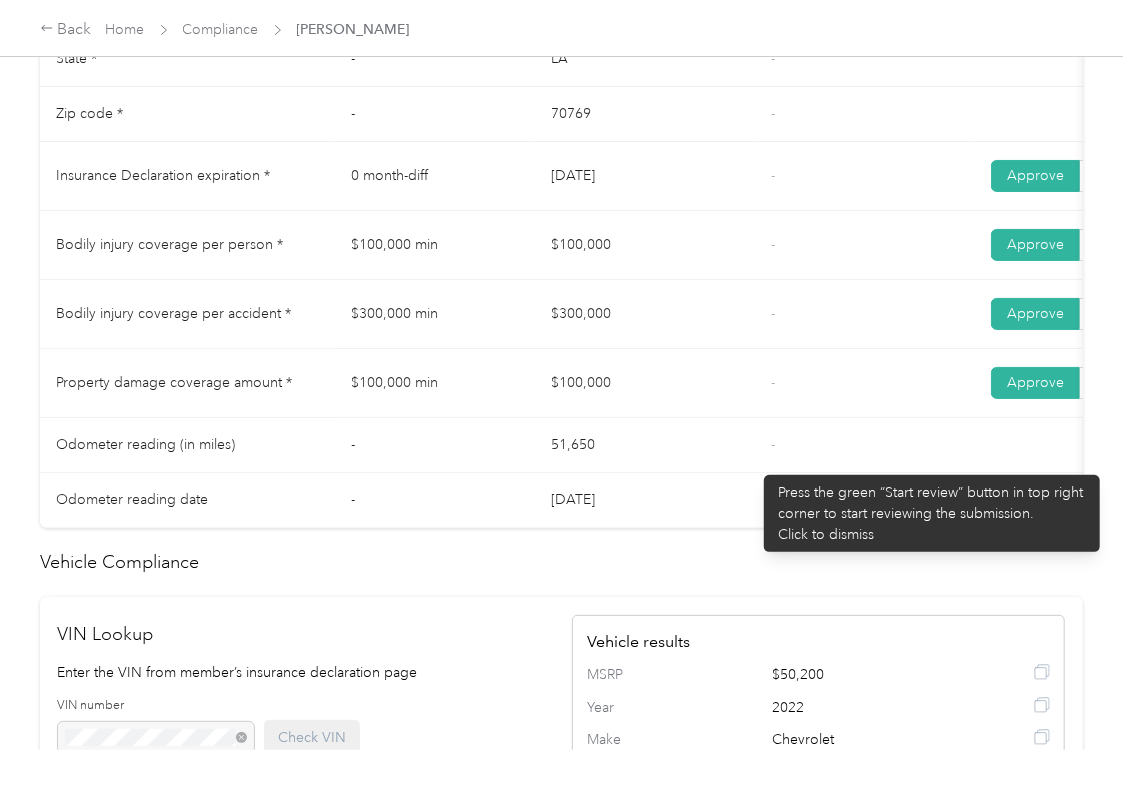 scroll, scrollTop: 1066, scrollLeft: 0, axis: vertical 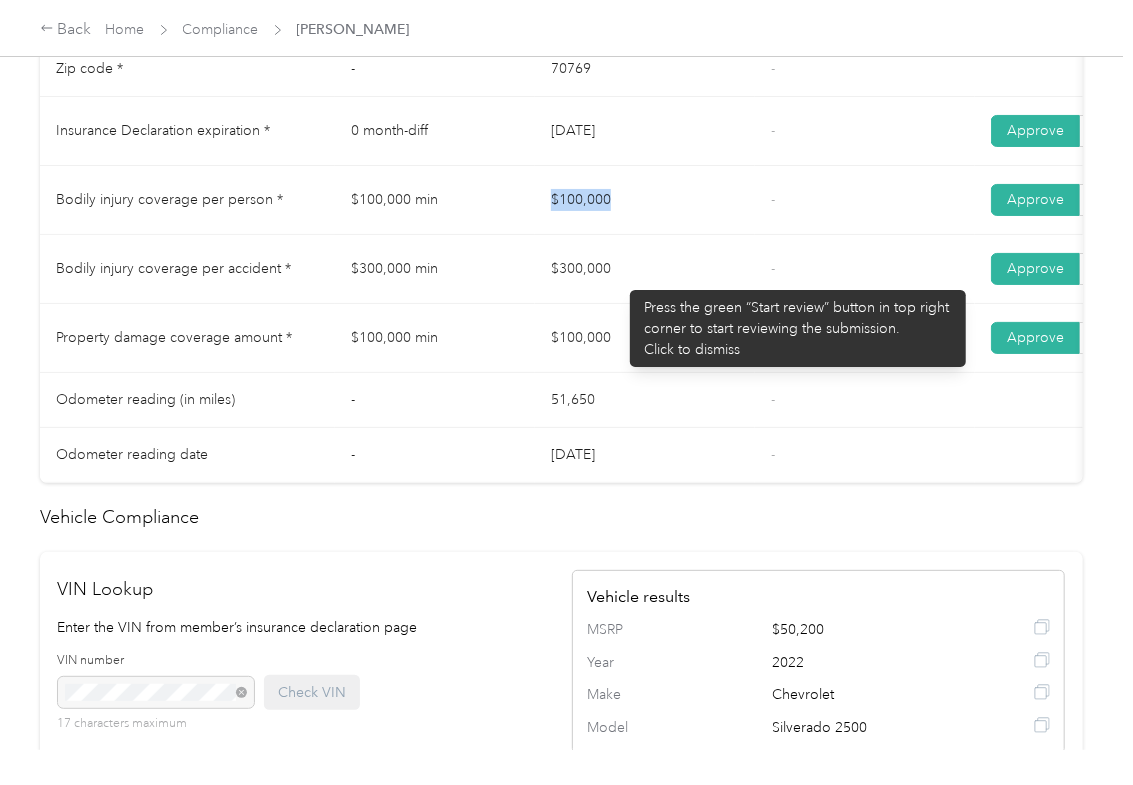click on "$100,000" at bounding box center (645, 200) 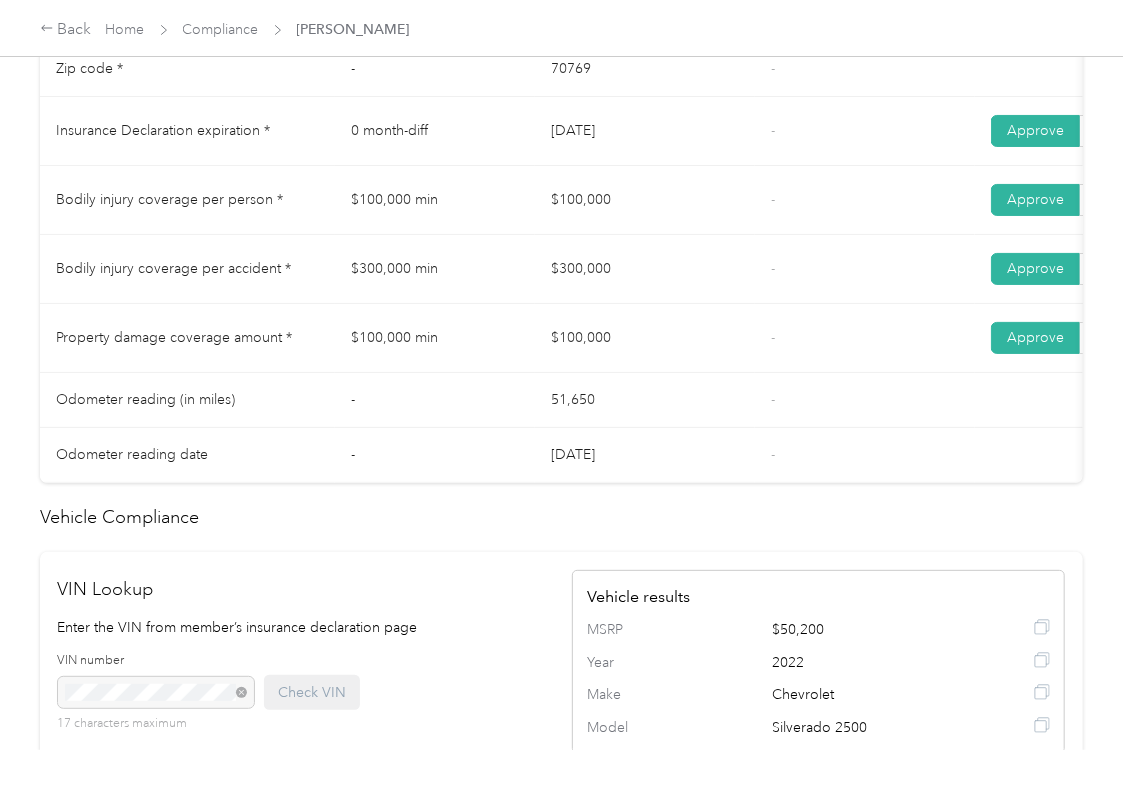 drag, startPoint x: 568, startPoint y: 281, endPoint x: 601, endPoint y: 284, distance: 33.13608 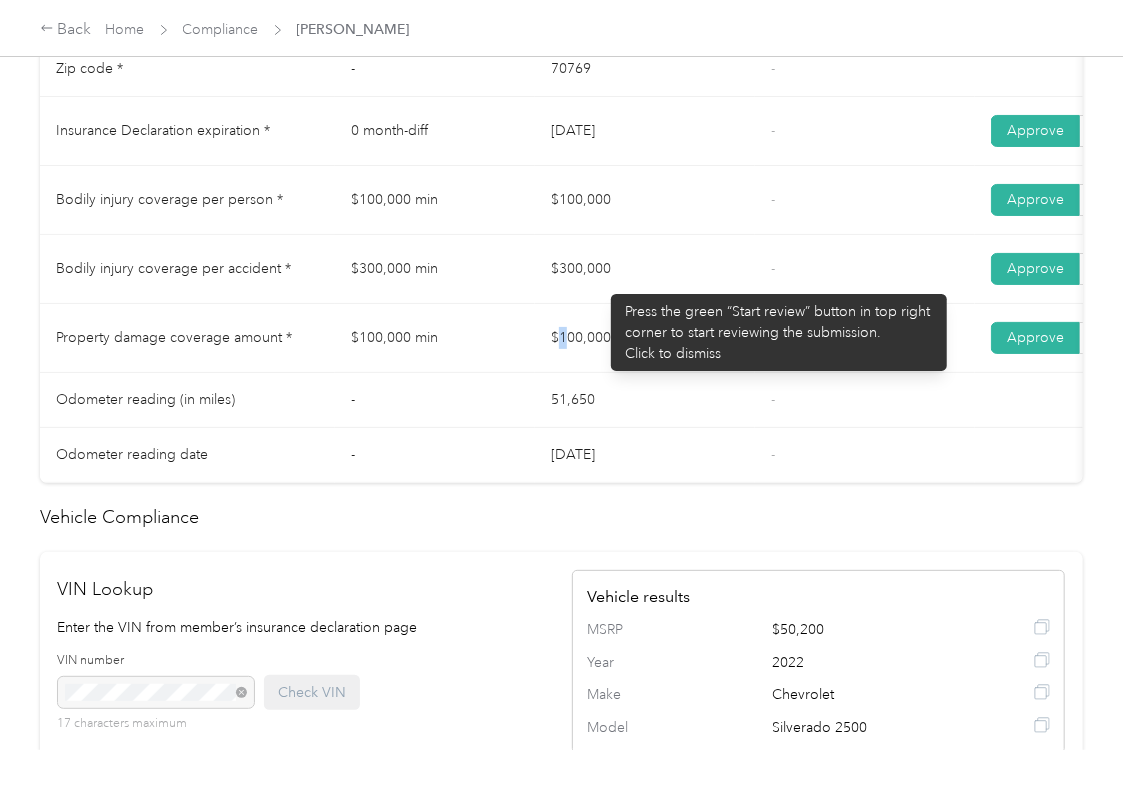 click on "$100,000" at bounding box center (645, 338) 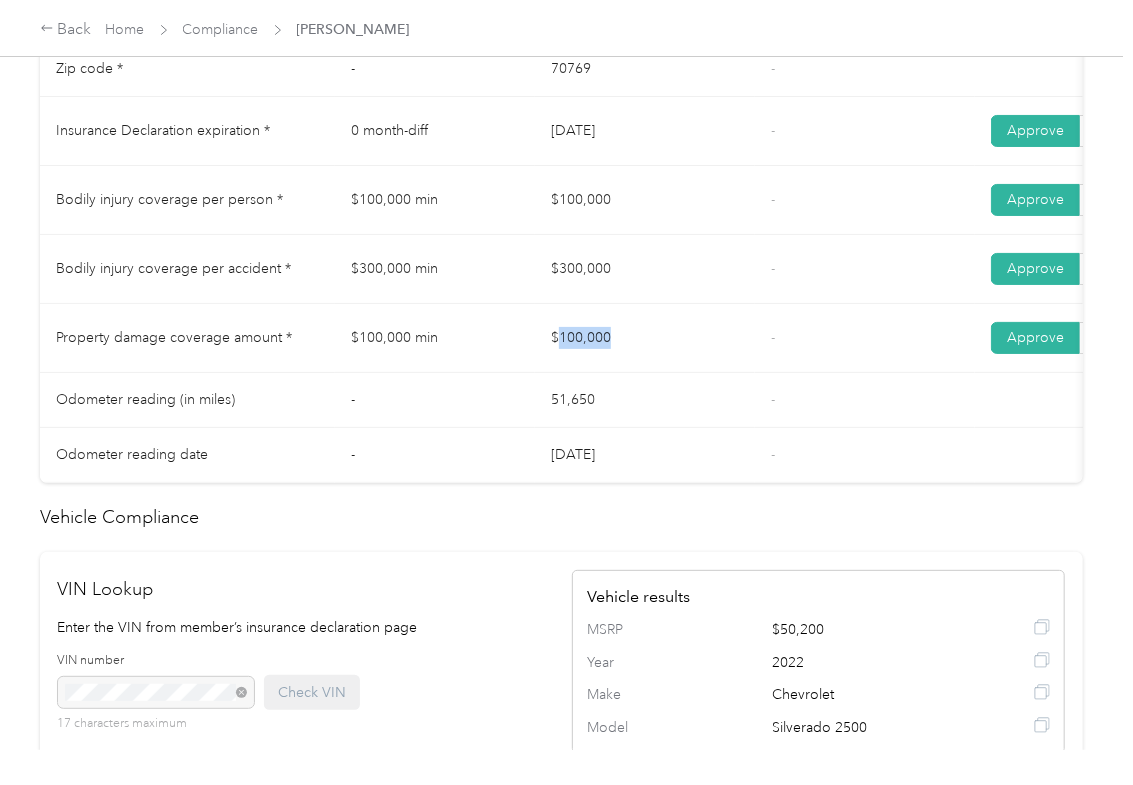 click on "$100,000" at bounding box center [645, 338] 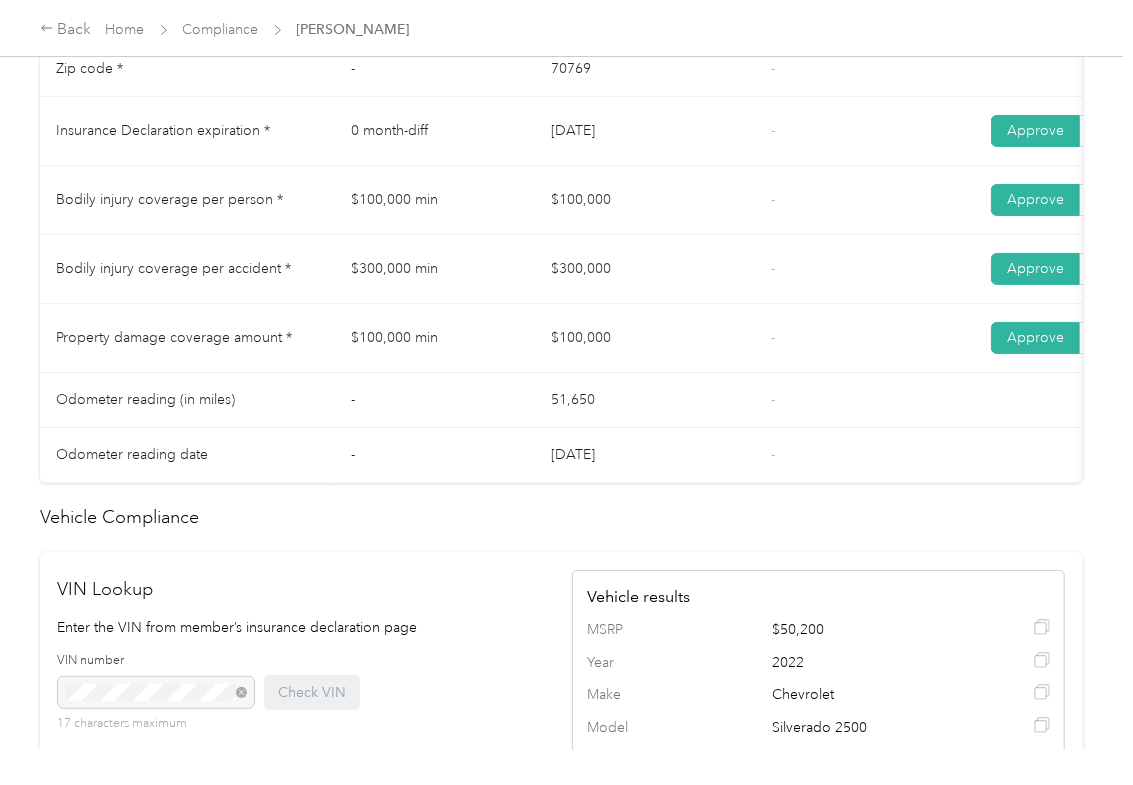 click on "Home Compliance [PERSON_NAME]" at bounding box center [258, 29] 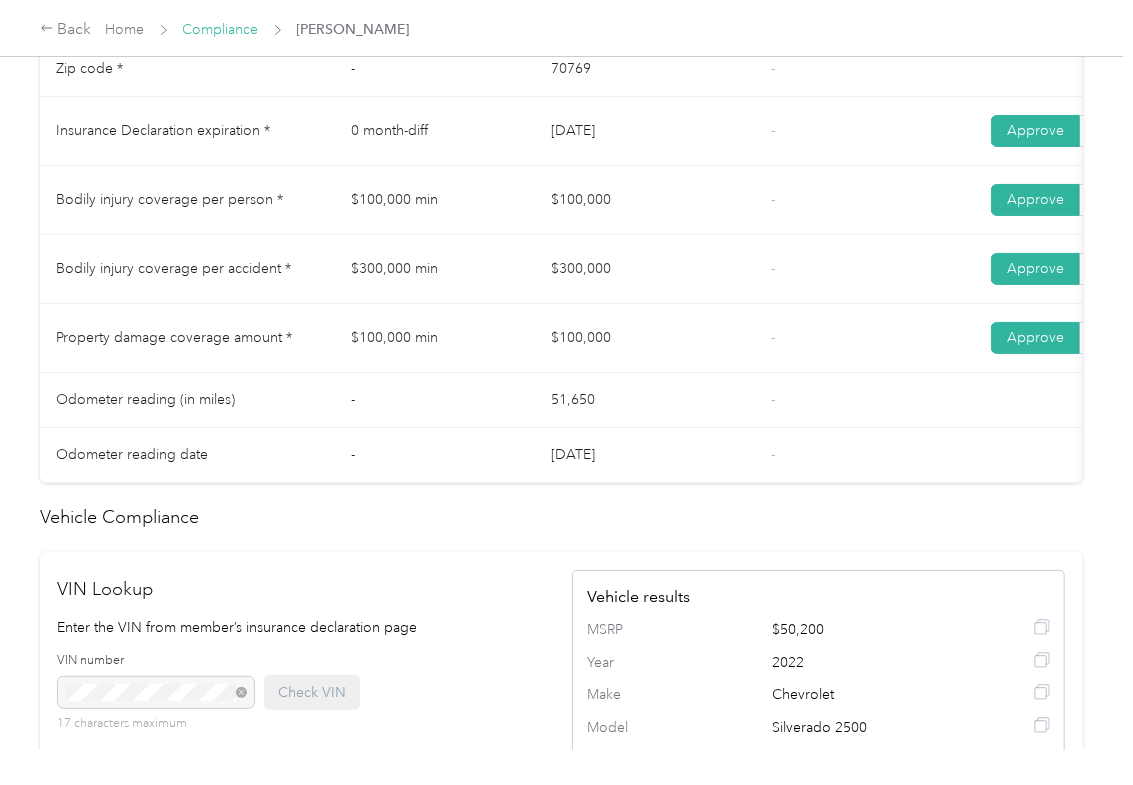 click on "Compliance" at bounding box center [221, 29] 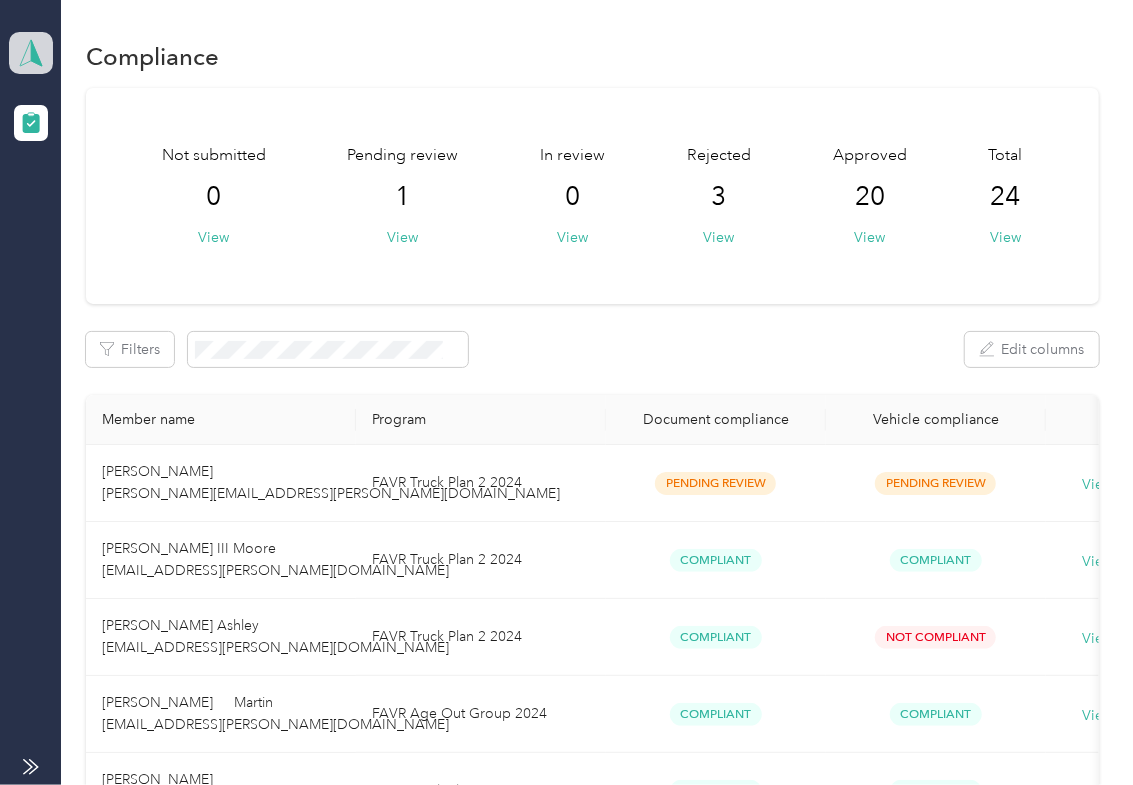 click 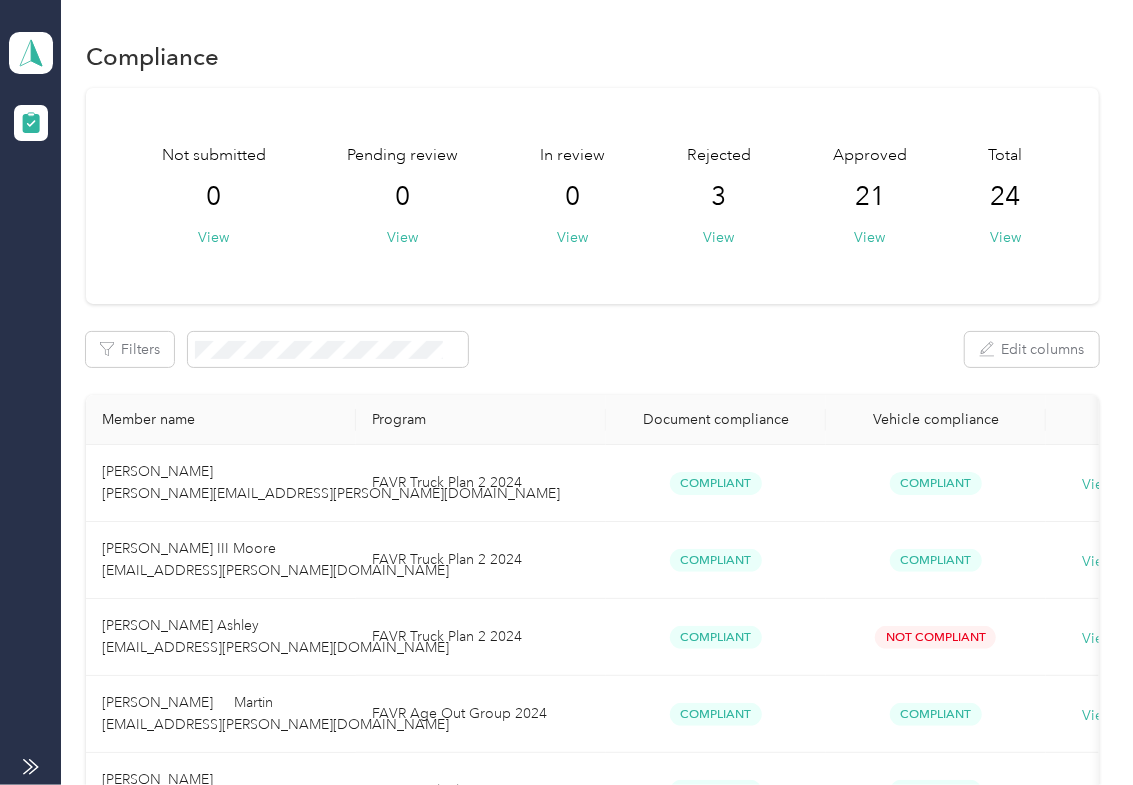 click on "Log out" at bounding box center (64, 209) 